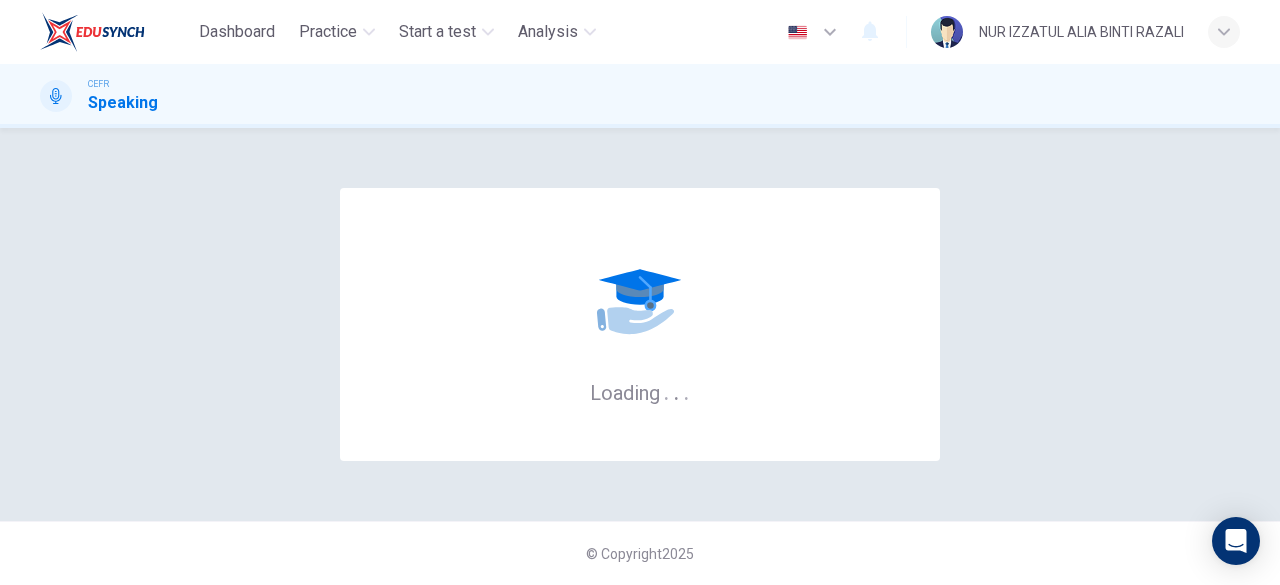 scroll, scrollTop: 0, scrollLeft: 0, axis: both 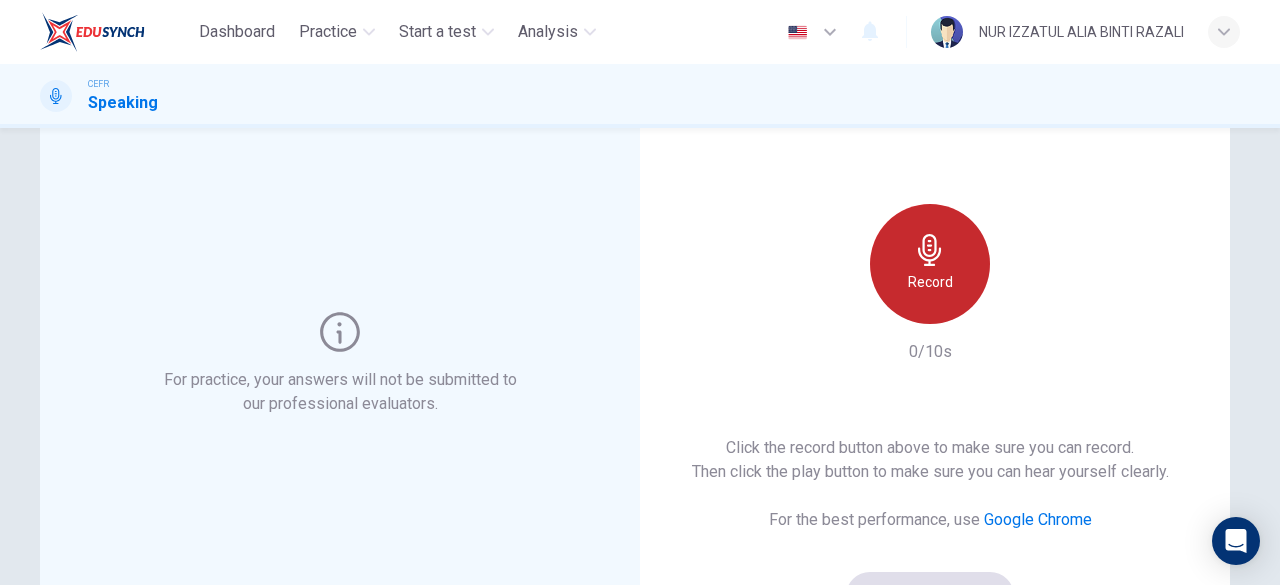 click on "Record" at bounding box center (930, 282) 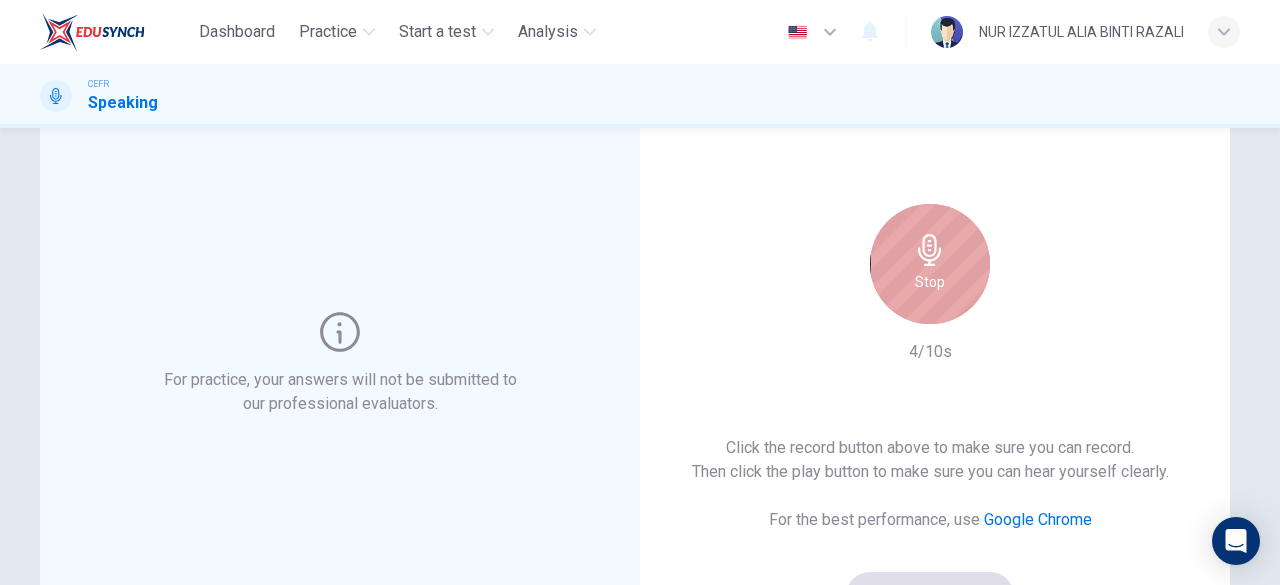 click on "Stop" at bounding box center [930, 282] 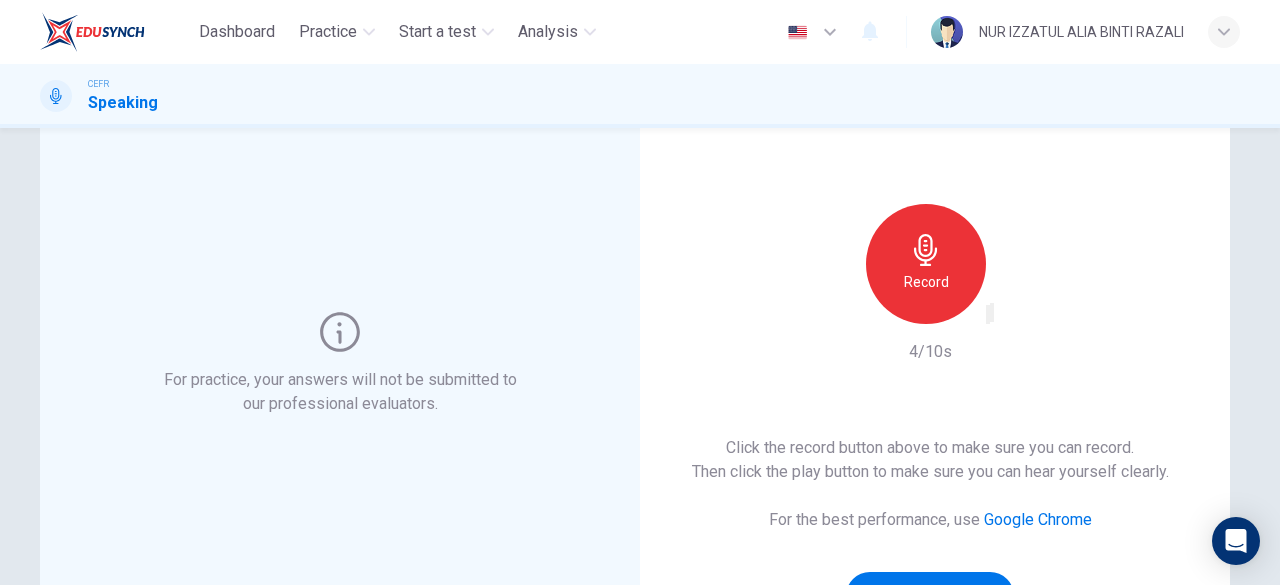 click at bounding box center (1001, 331) 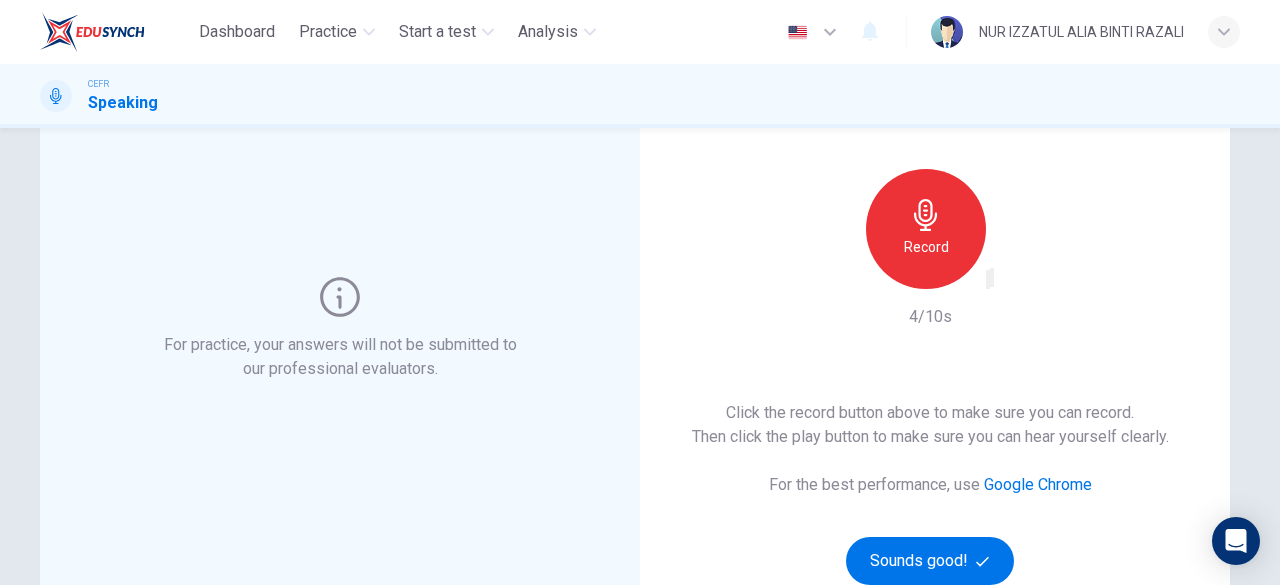 scroll, scrollTop: 82, scrollLeft: 0, axis: vertical 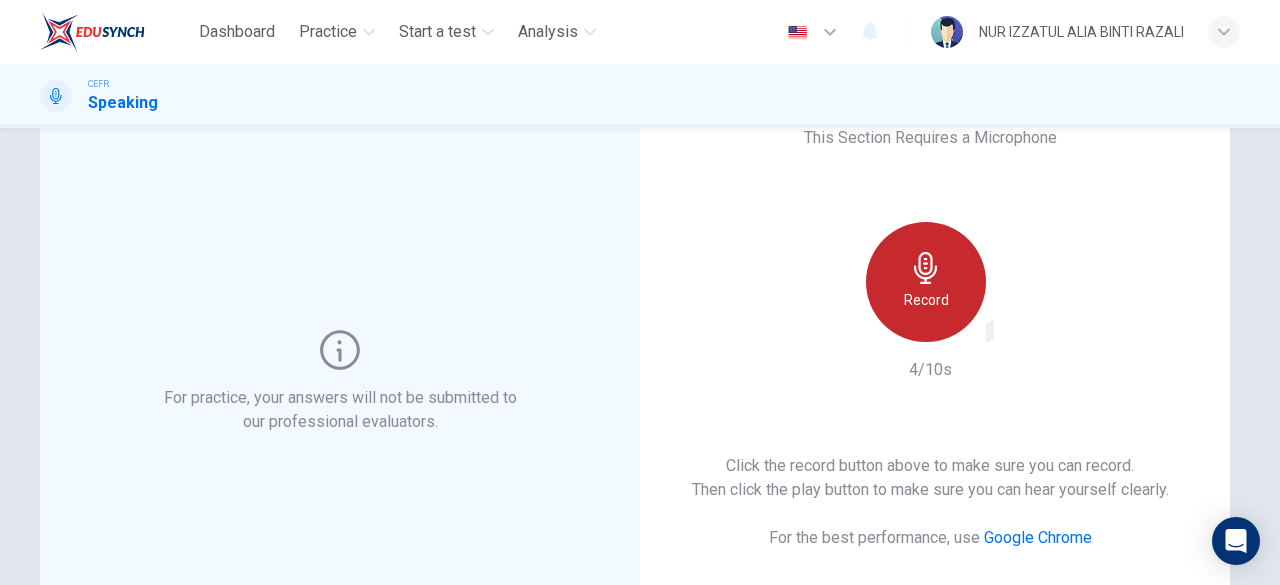 click on "Record" at bounding box center (926, 282) 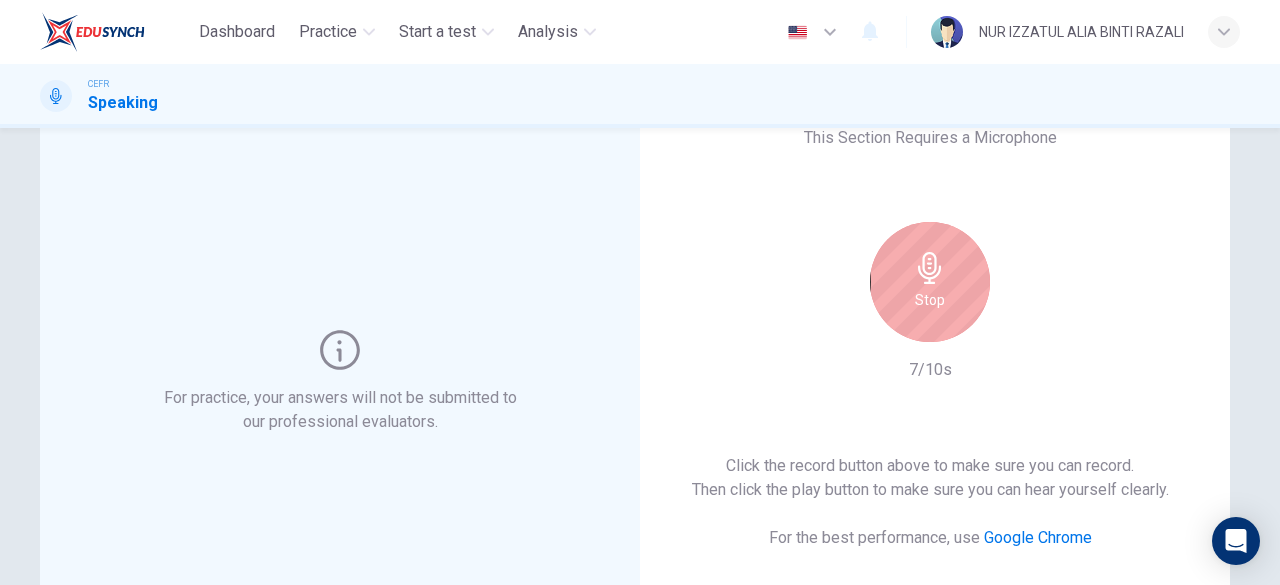click on "Stop" at bounding box center (930, 300) 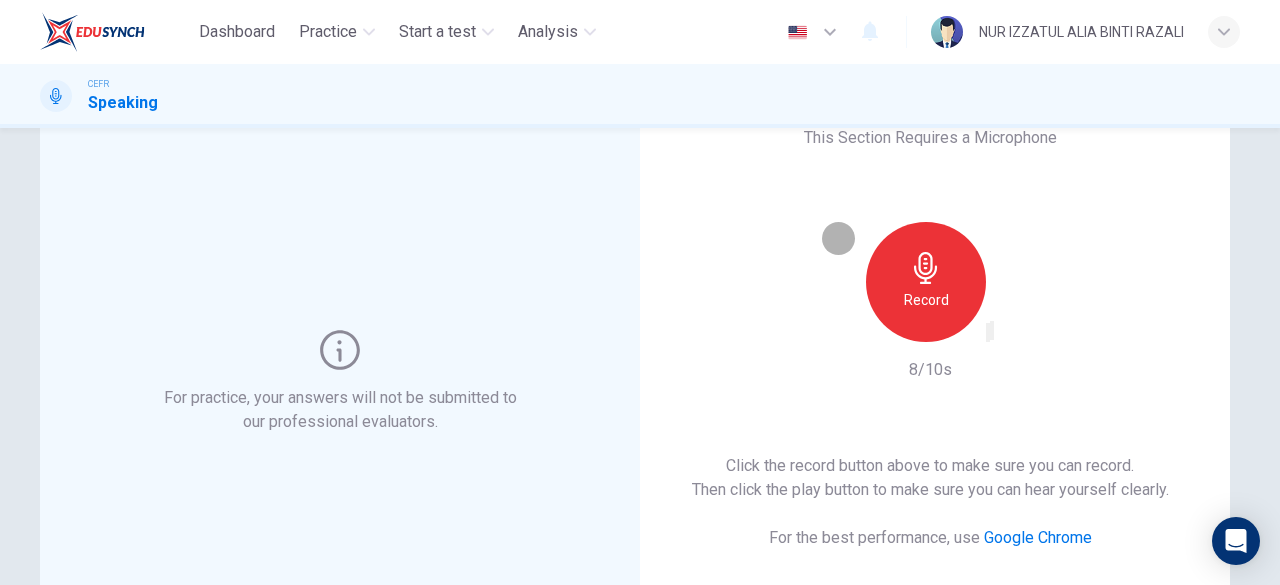 click at bounding box center (988, 332) 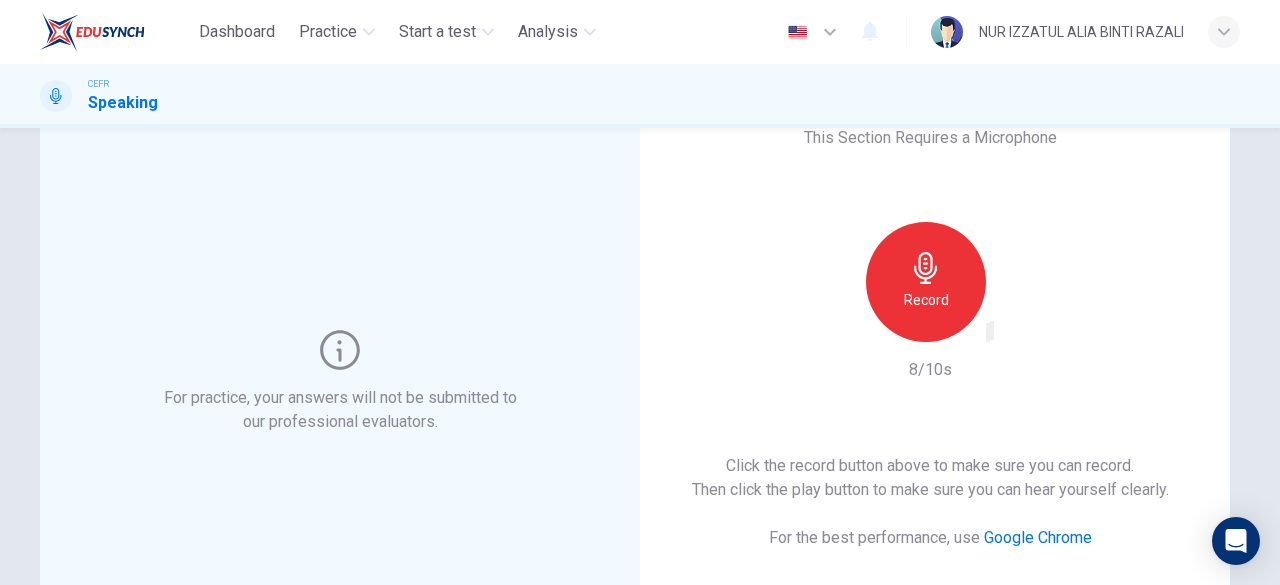 scroll, scrollTop: 182, scrollLeft: 0, axis: vertical 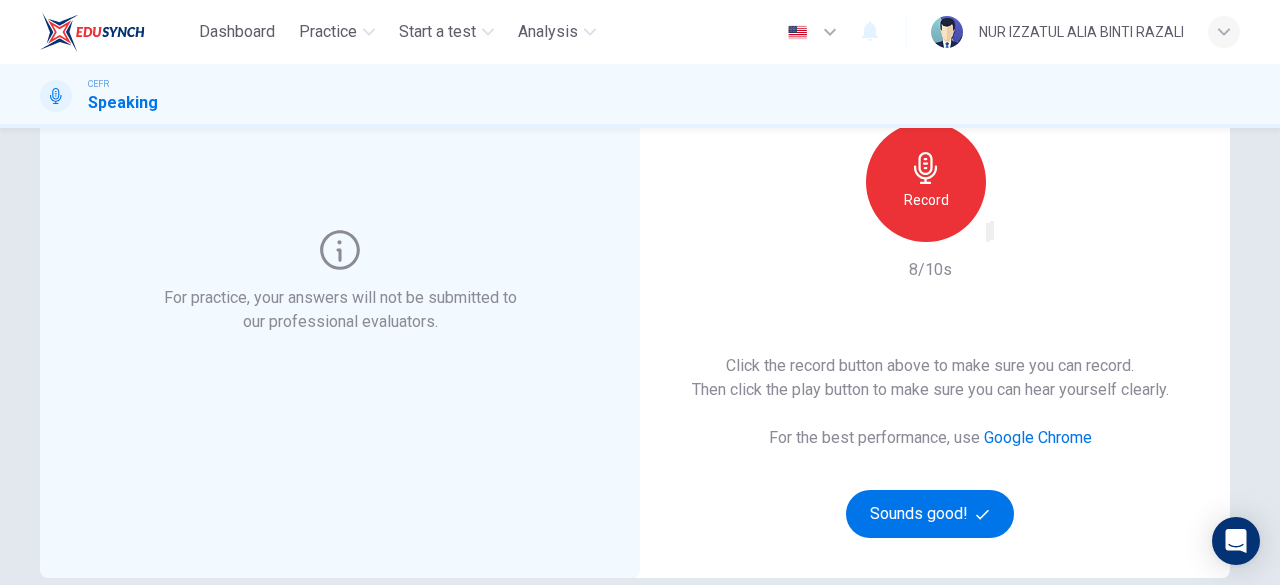 click at bounding box center (988, 237) 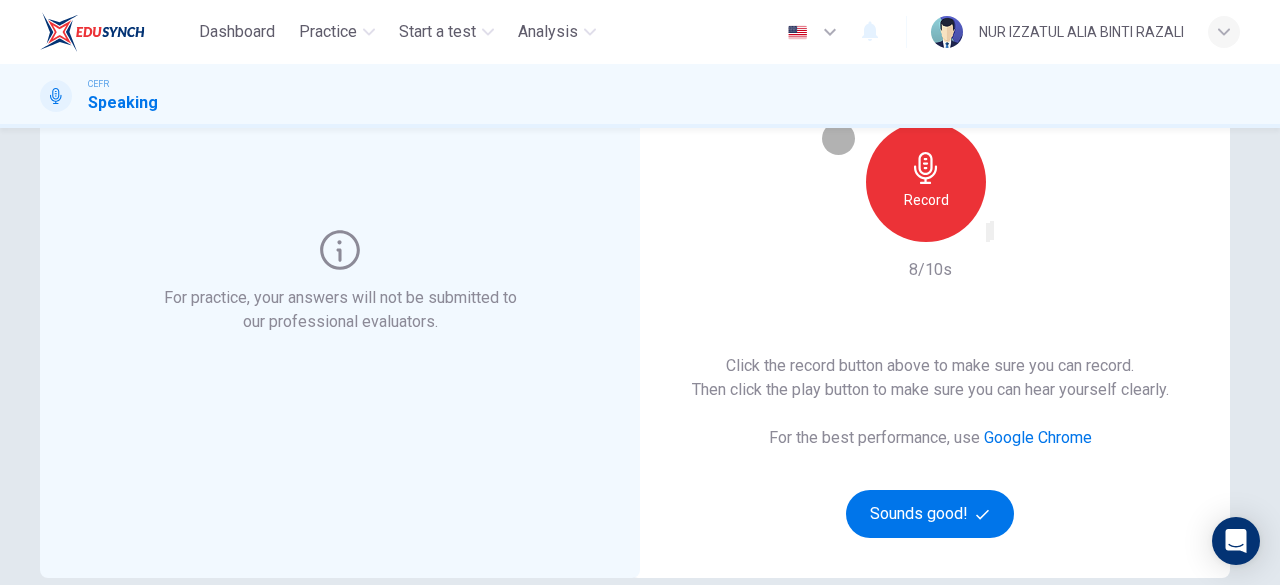 click at bounding box center [988, 237] 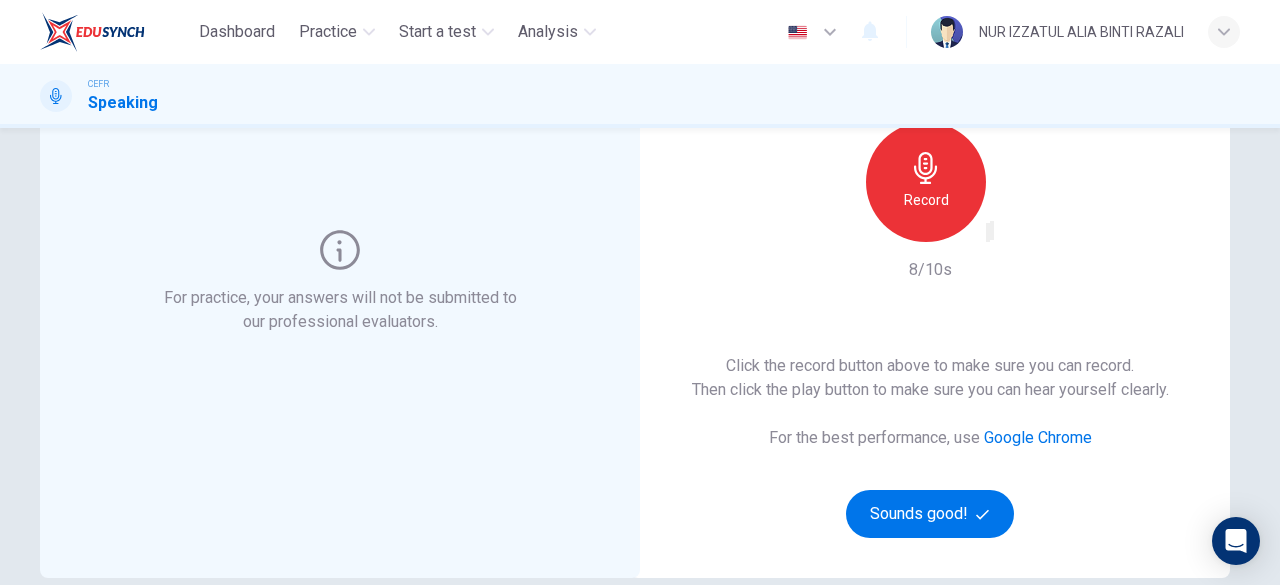 click on "Record" at bounding box center (926, 200) 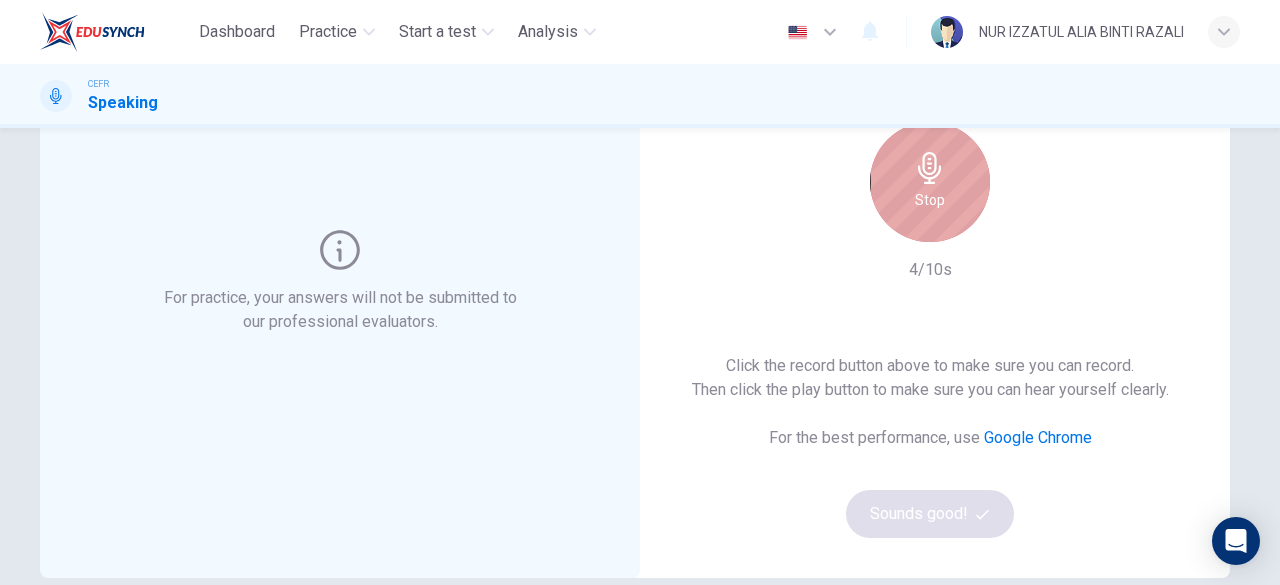 click at bounding box center (930, 168) 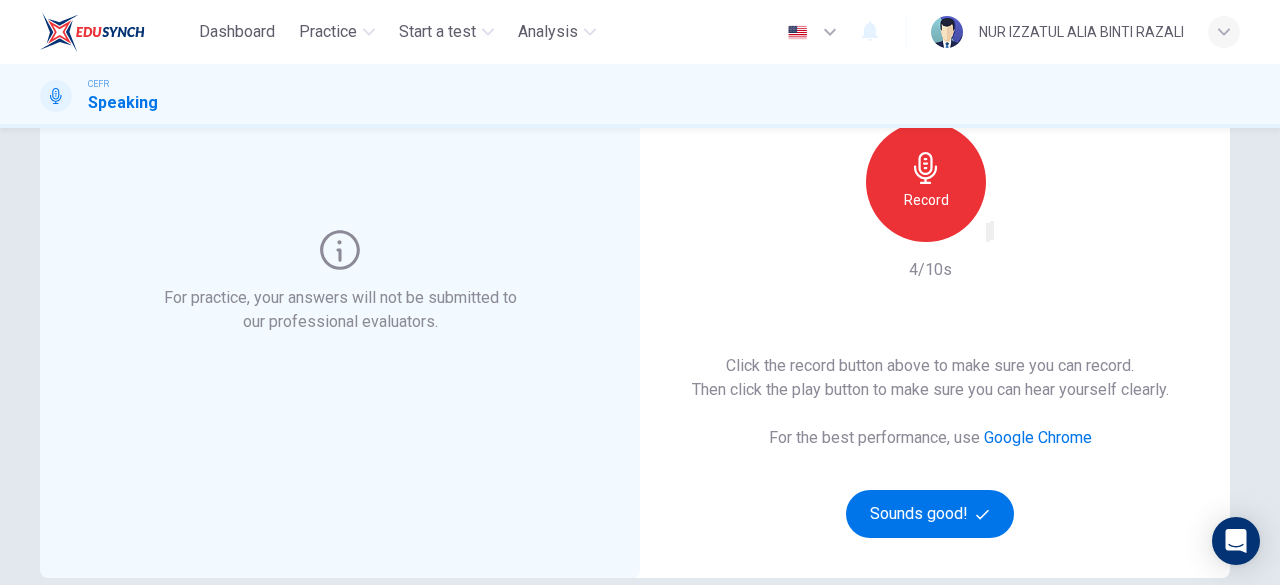 click at bounding box center (1001, 249) 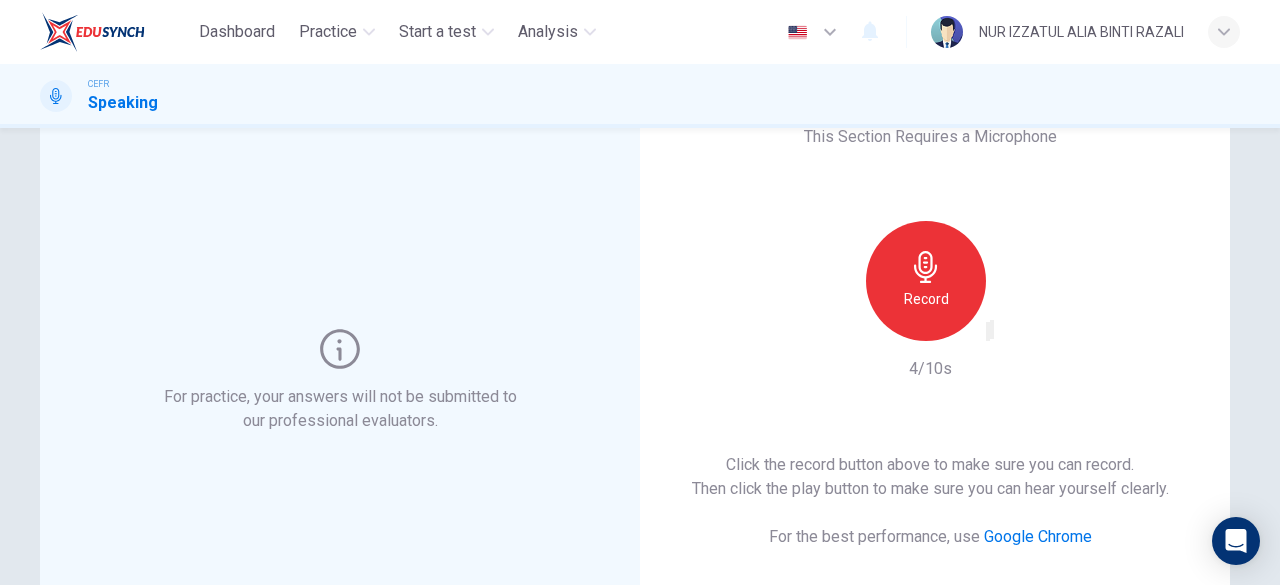 scroll, scrollTop: 200, scrollLeft: 0, axis: vertical 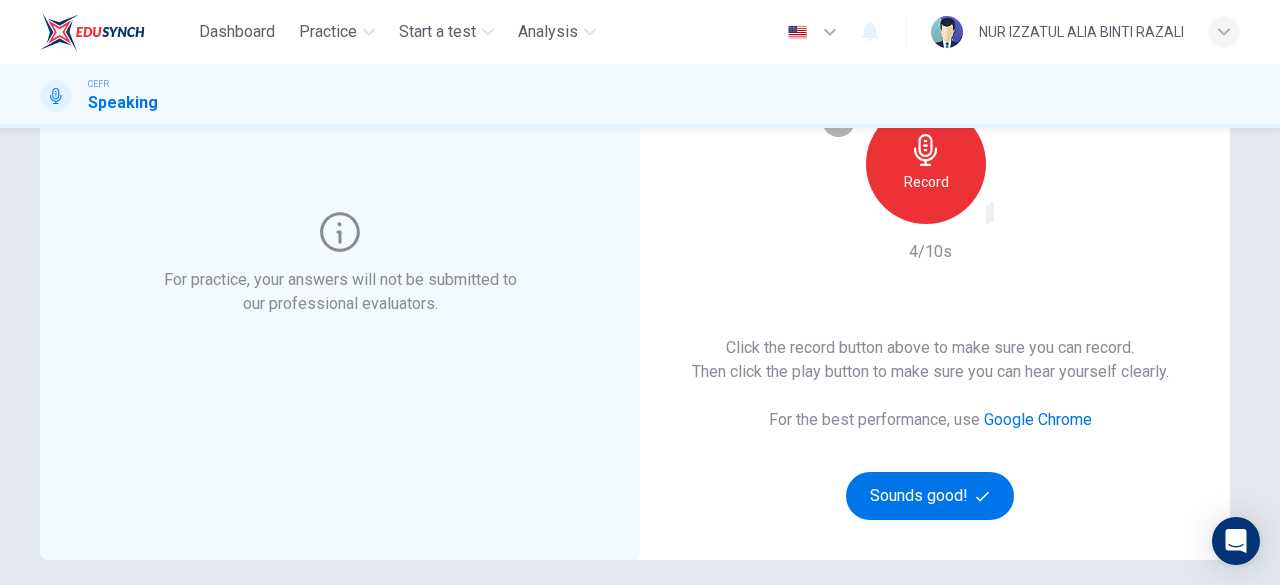 click at bounding box center [1000, 231] 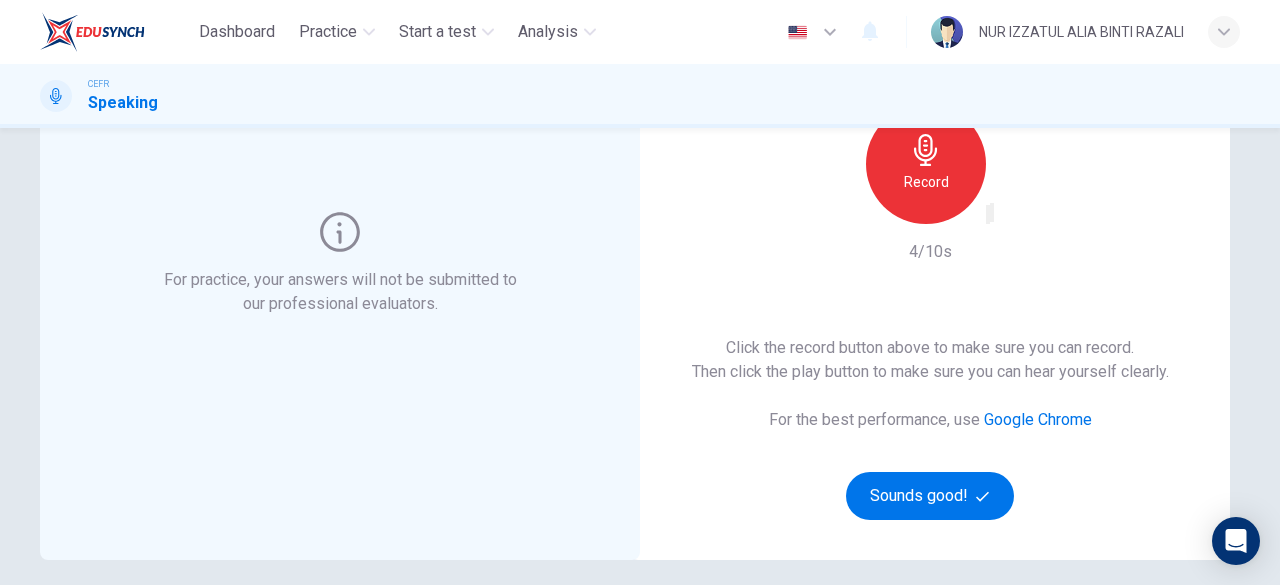 click on "Record" at bounding box center (926, 164) 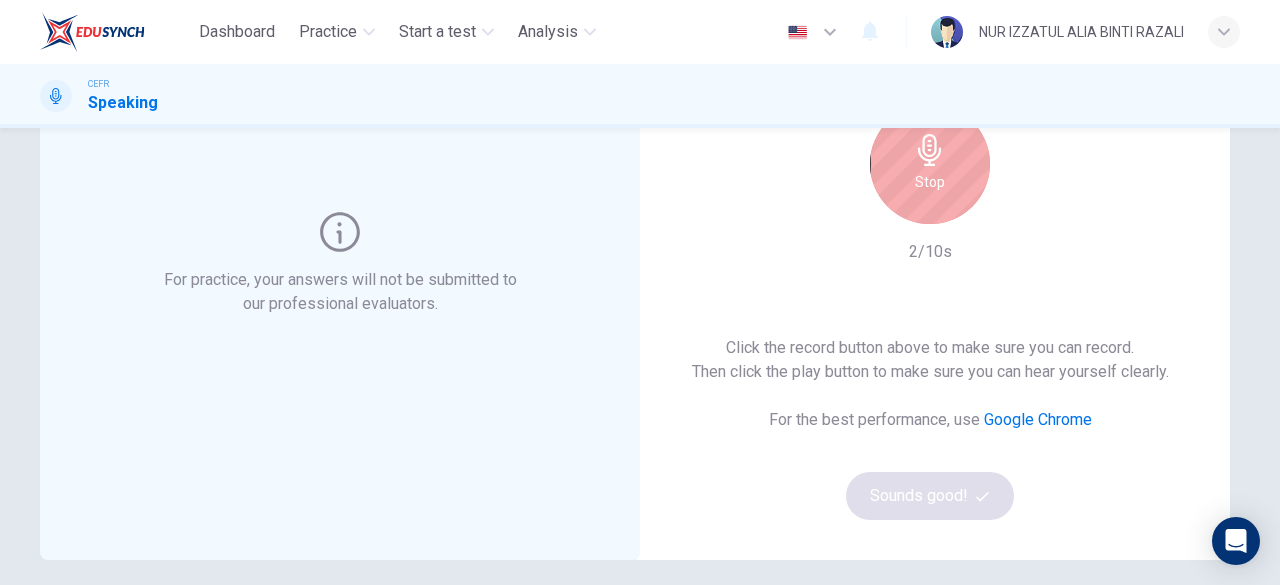 click on "Stop" at bounding box center (930, 164) 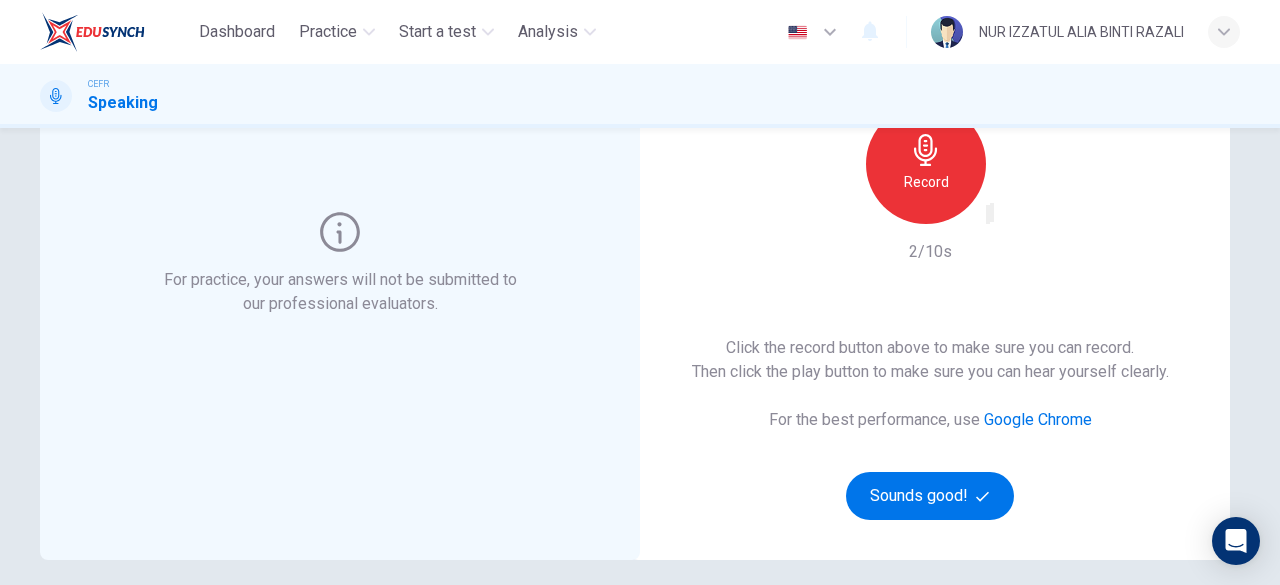 click at bounding box center [988, 219] 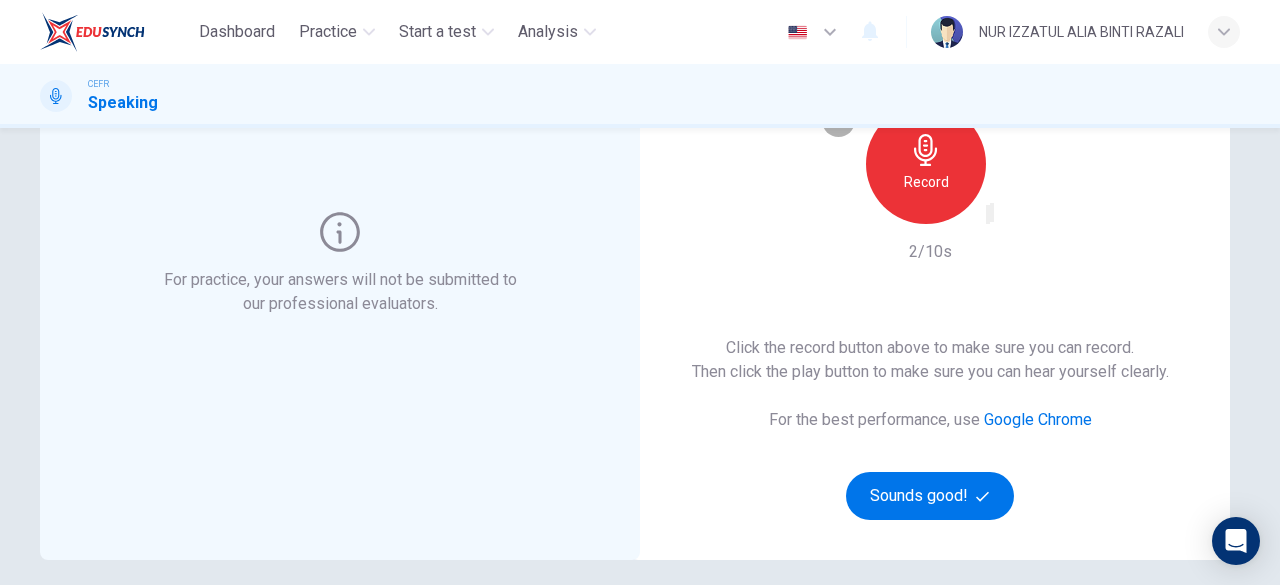 click at bounding box center (1000, 231) 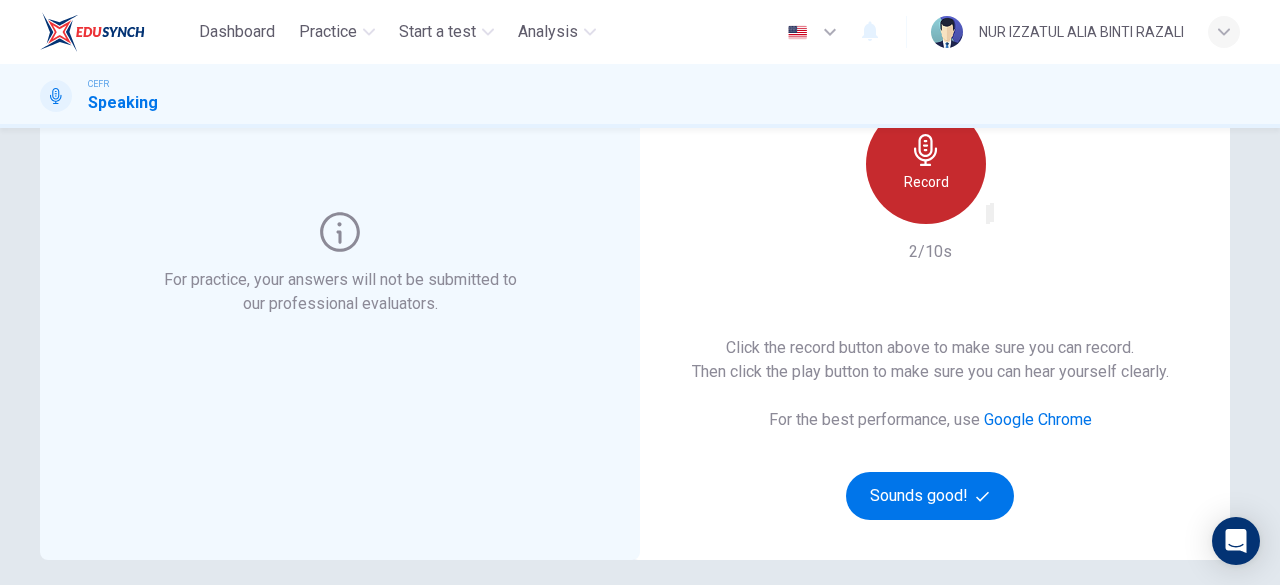 click on "Record" at bounding box center [926, 182] 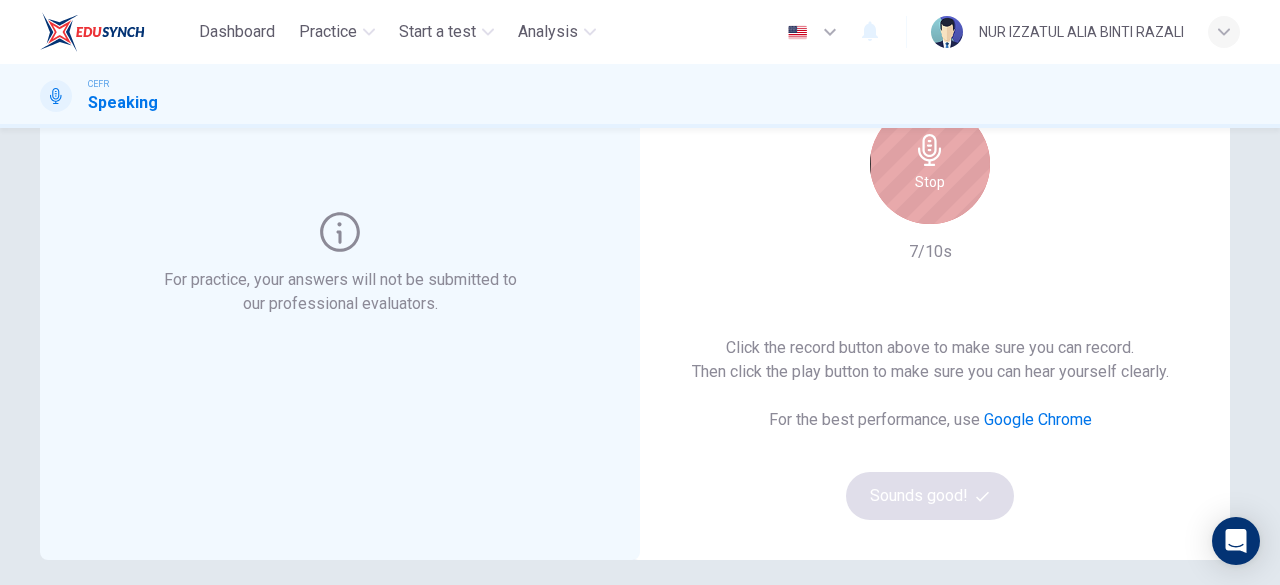 click on "Stop" at bounding box center [930, 182] 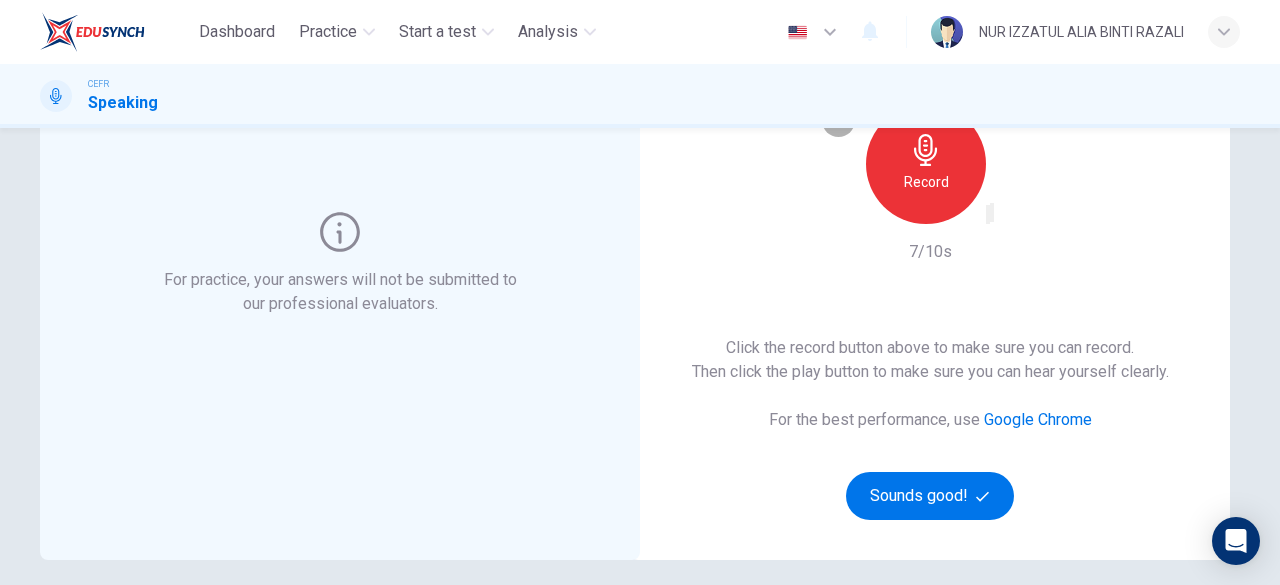 click at bounding box center [988, 219] 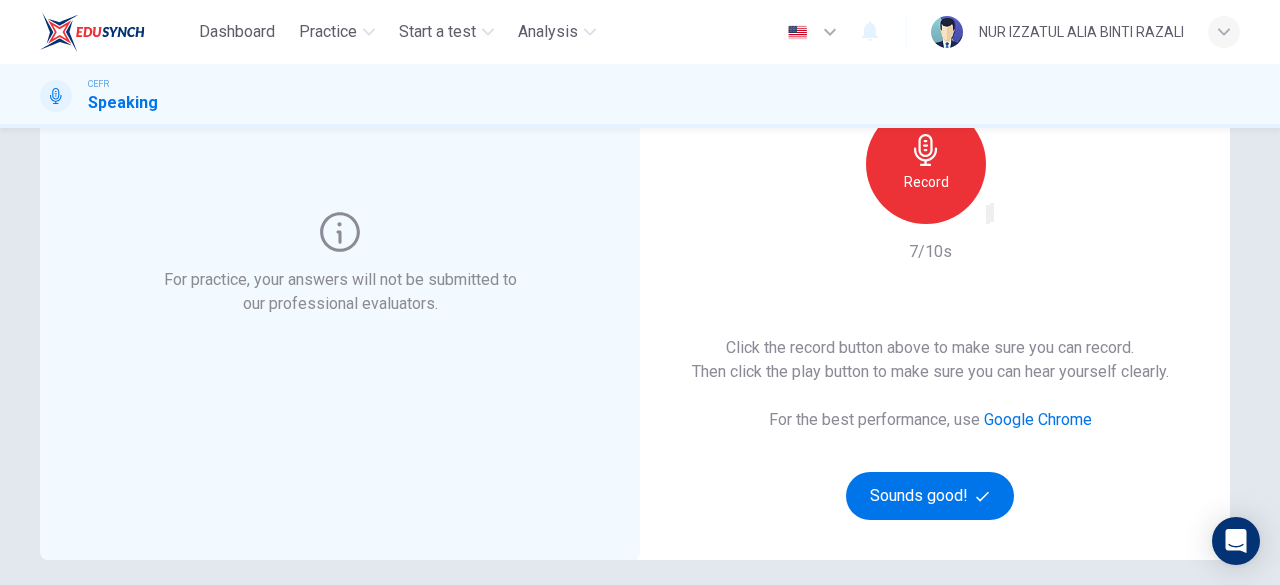 click at bounding box center [988, 219] 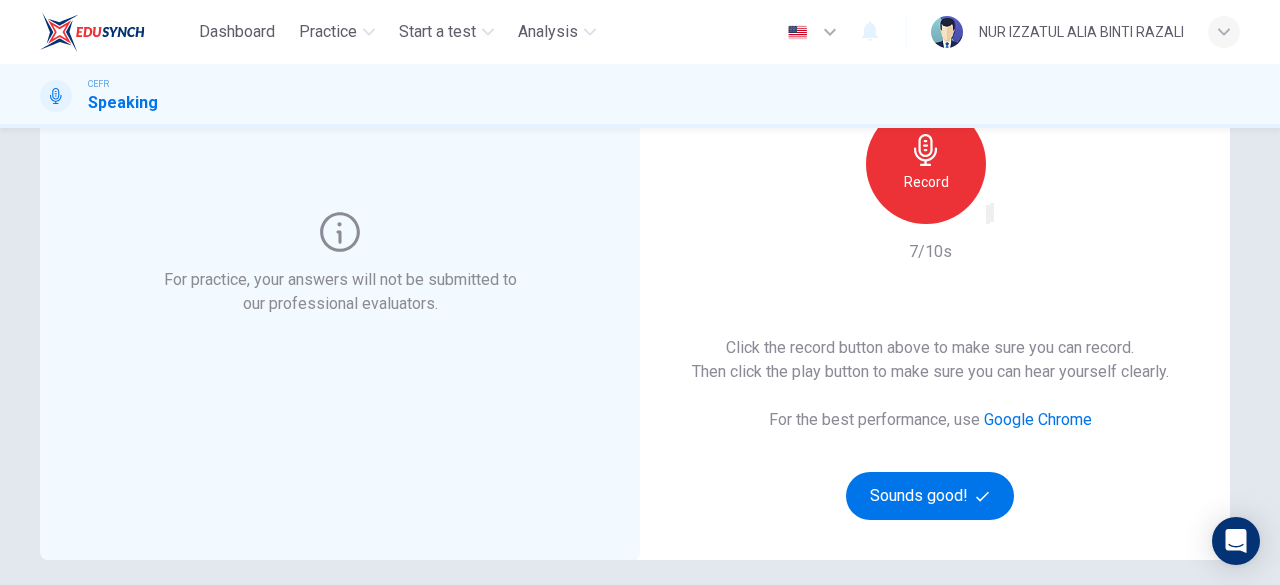 type 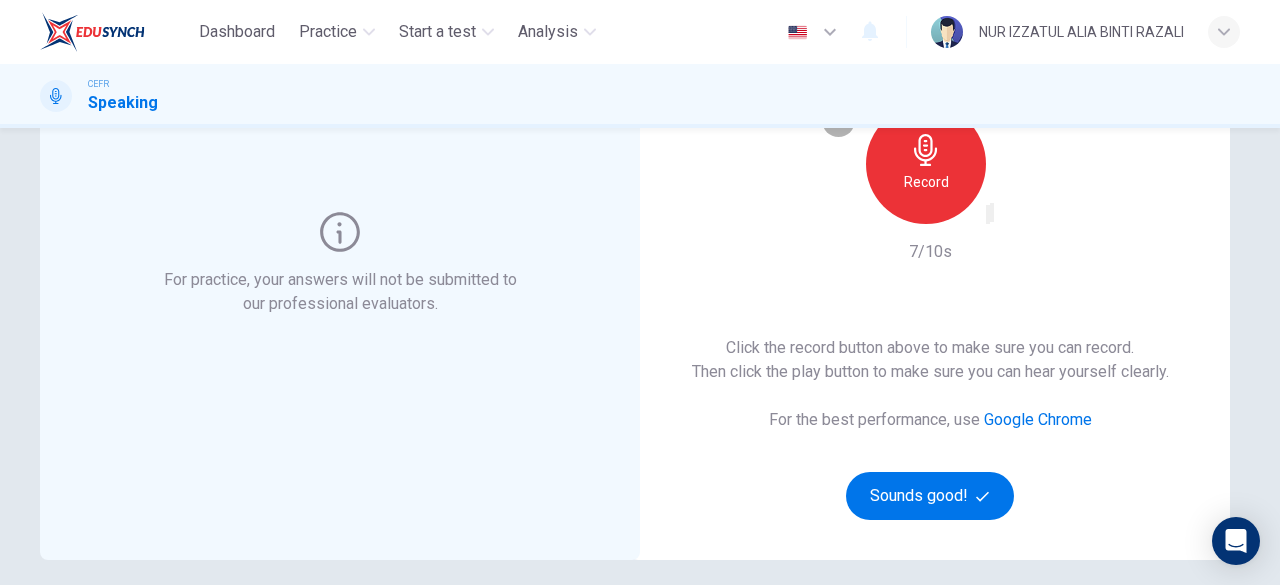 click at bounding box center [988, 219] 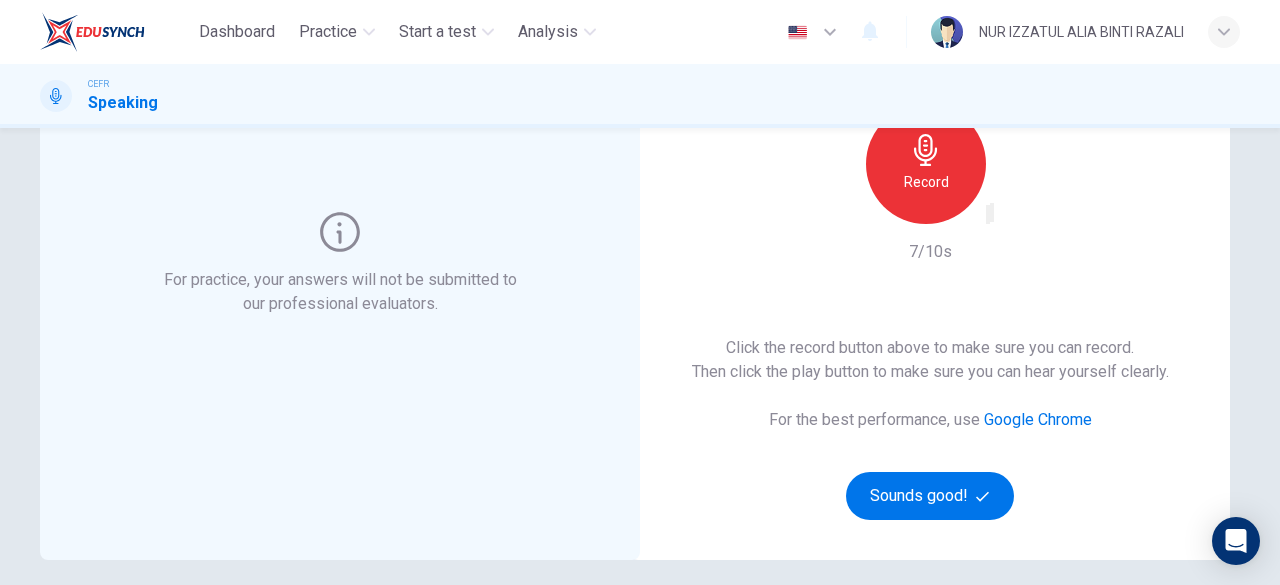 click on "Record" at bounding box center [926, 164] 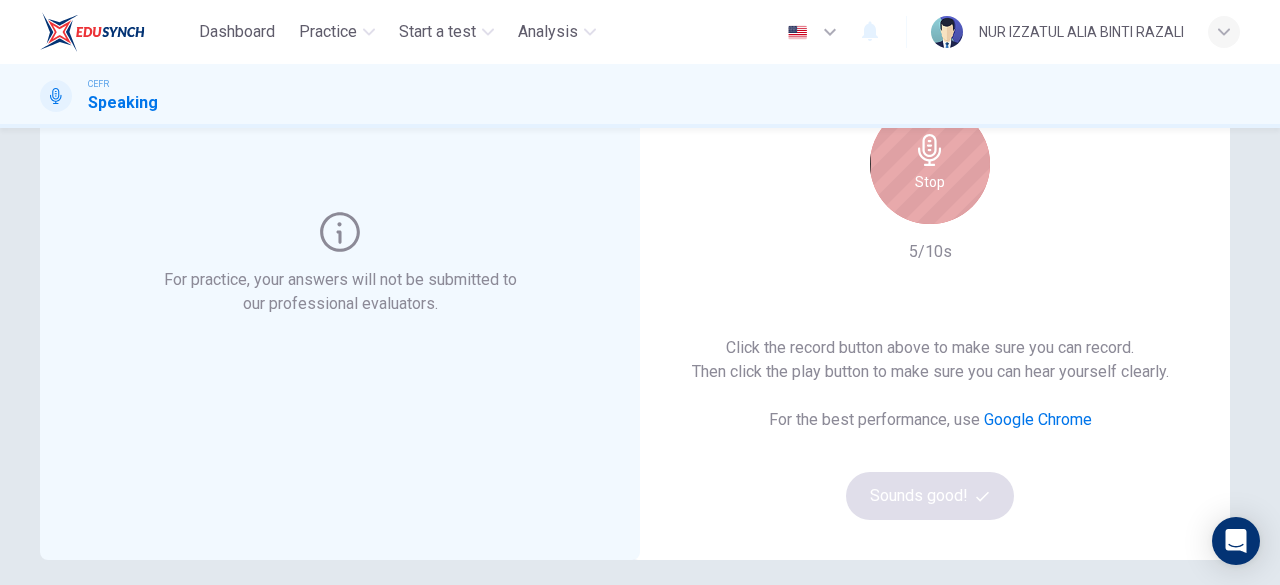 click on "Stop" at bounding box center [930, 164] 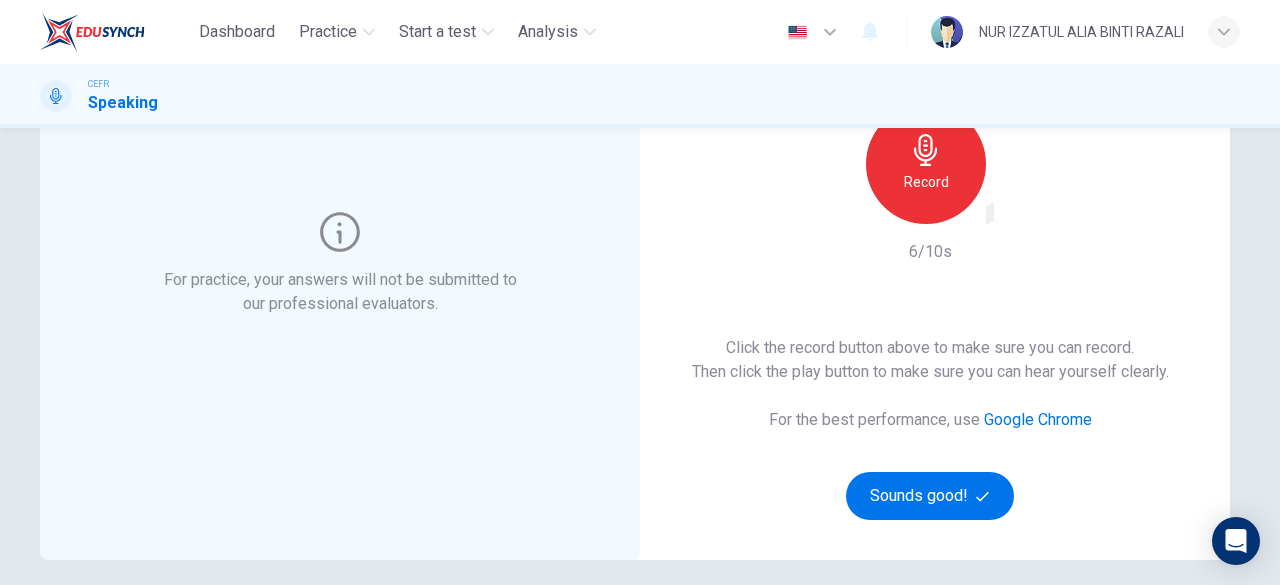 click at bounding box center [988, 219] 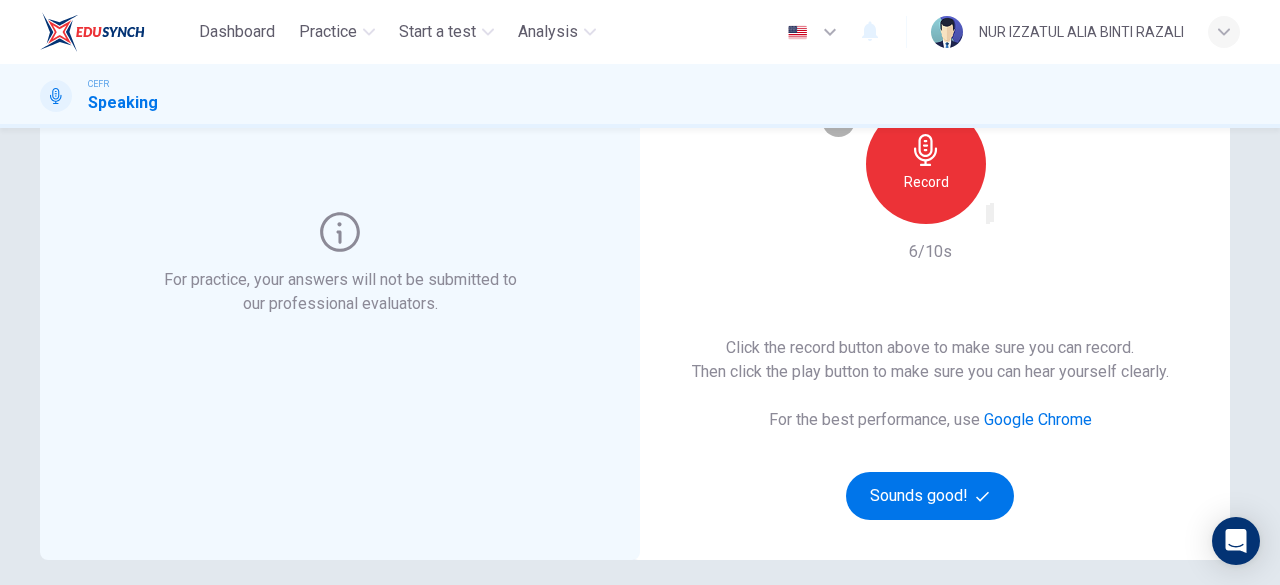 click at bounding box center [988, 219] 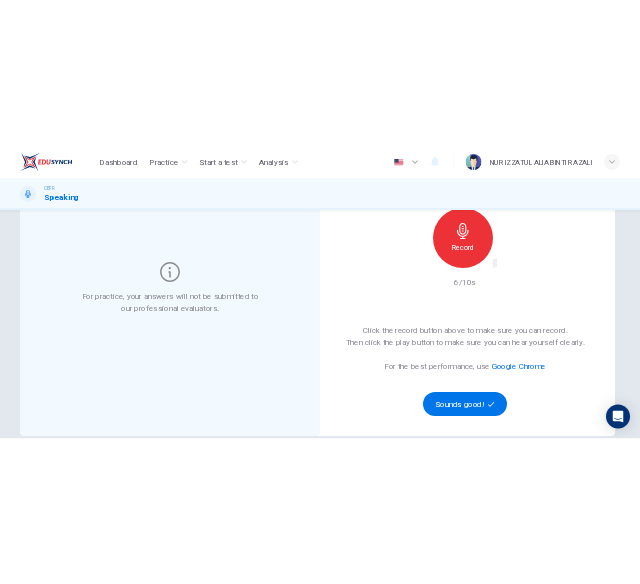 scroll, scrollTop: 200, scrollLeft: 0, axis: vertical 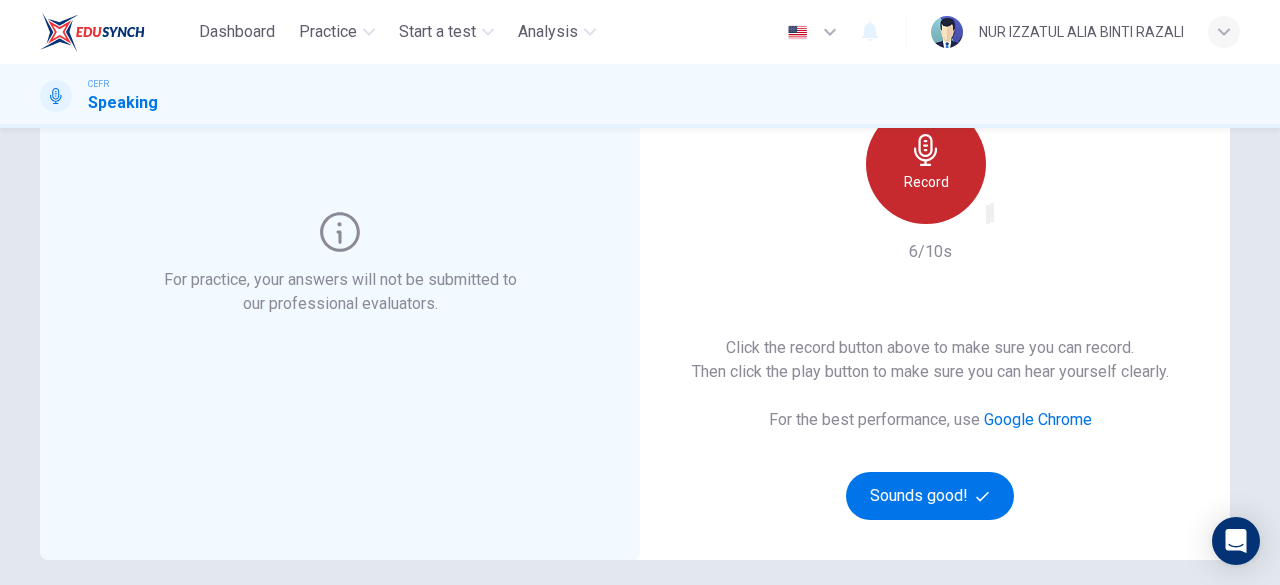 click on "Record" at bounding box center [926, 164] 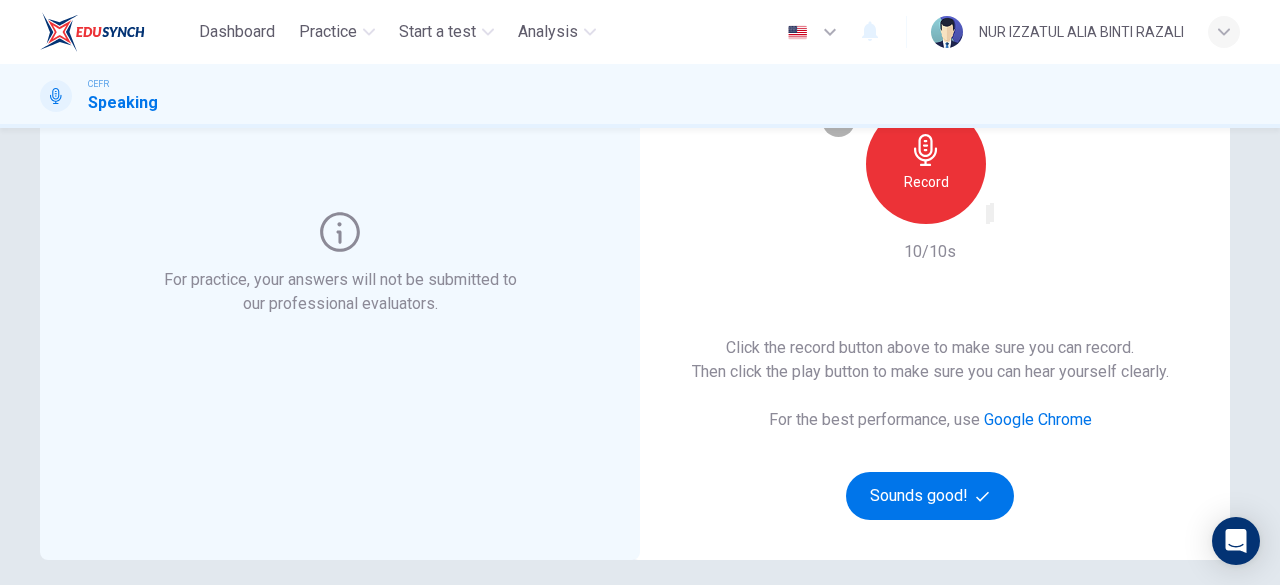 click at bounding box center [988, 219] 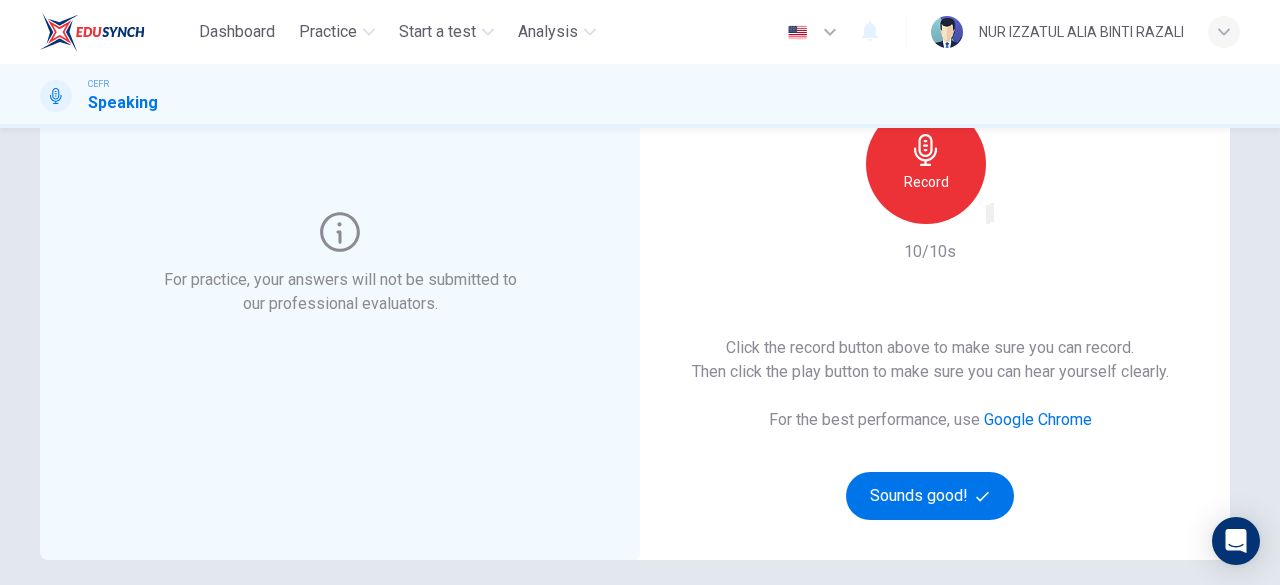 click at bounding box center (1000, 231) 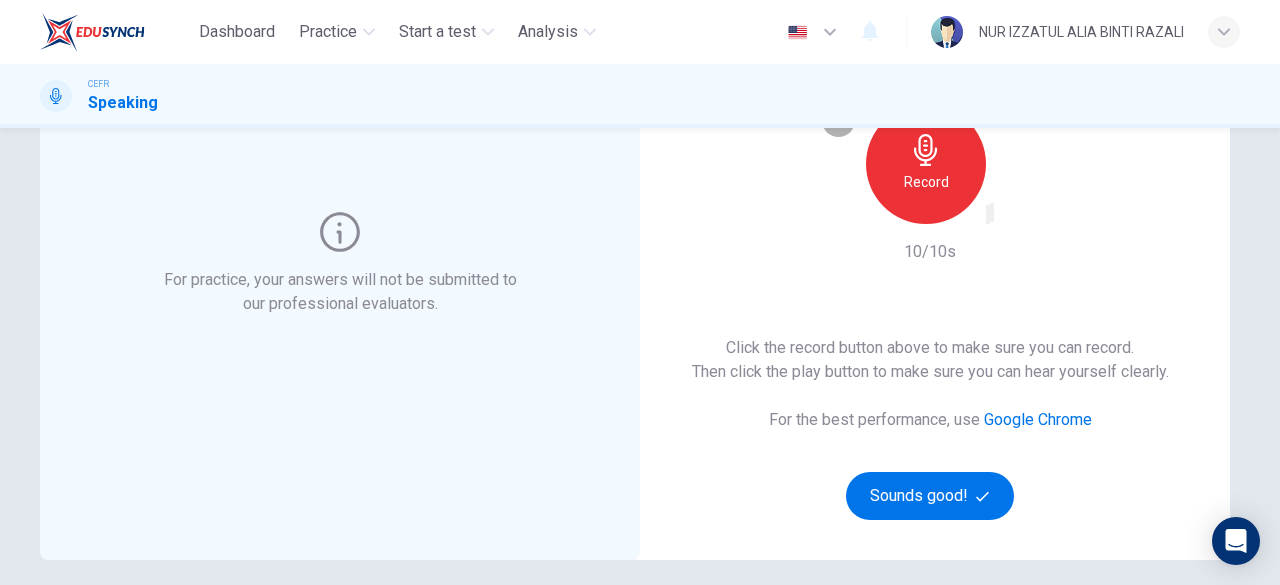 click at bounding box center [988, 219] 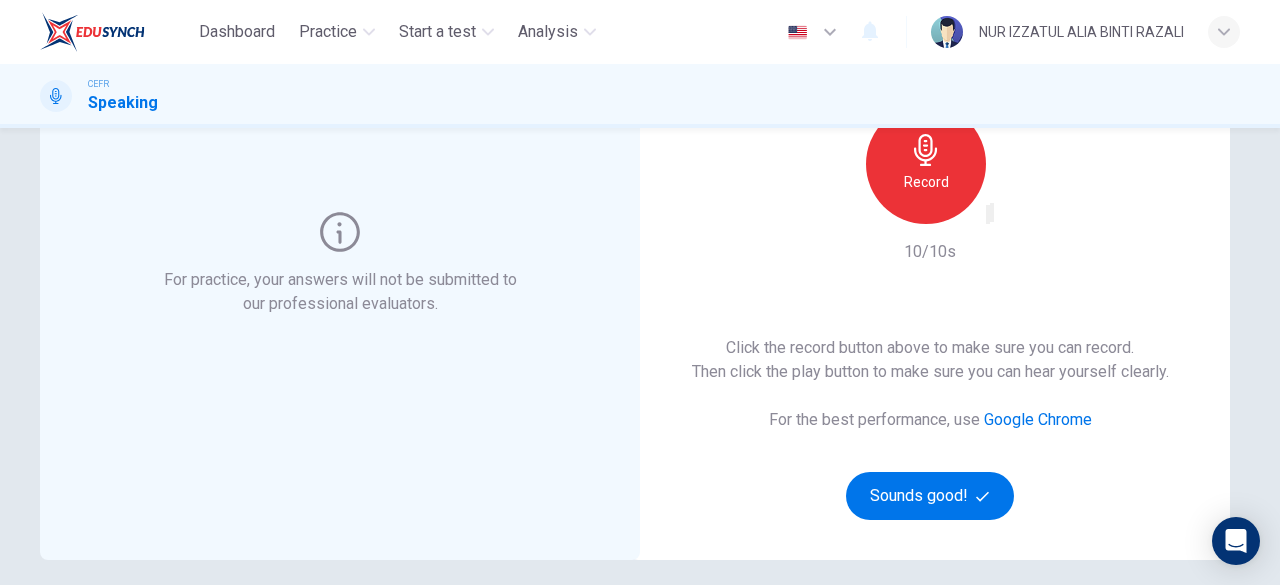 click at bounding box center [988, 219] 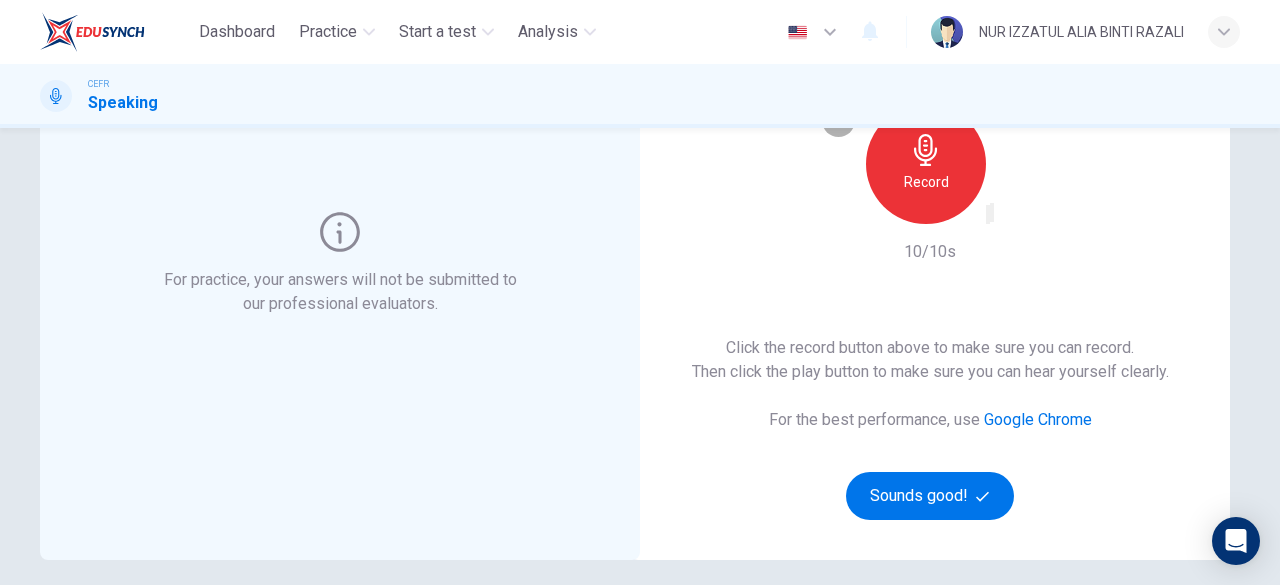 click at bounding box center [988, 219] 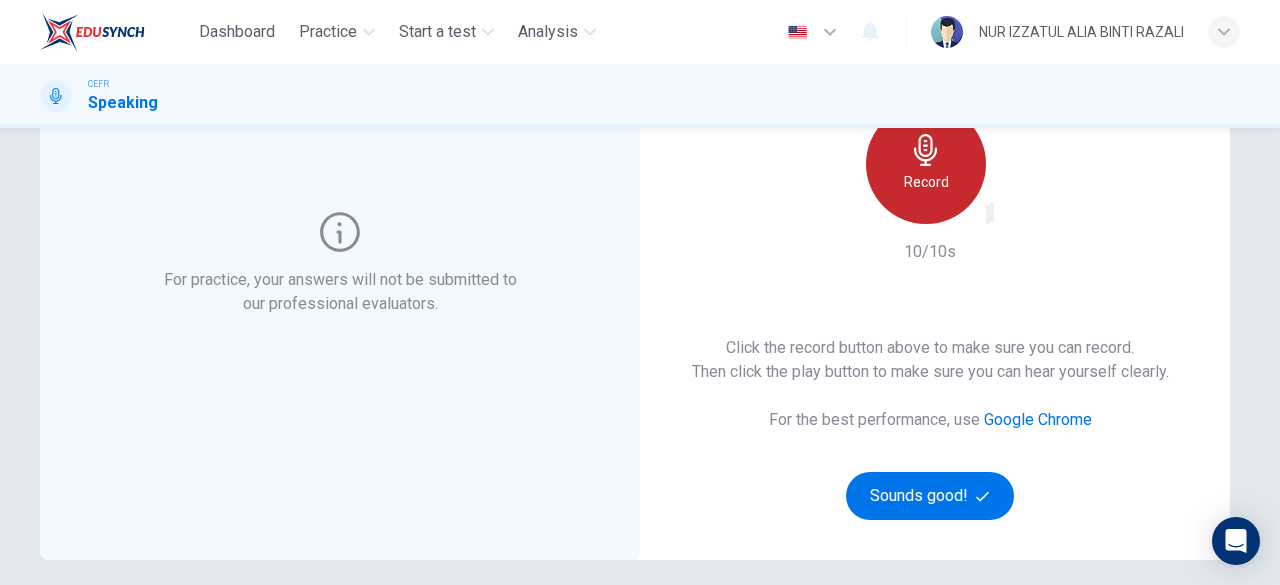 click on "Record" at bounding box center [926, 164] 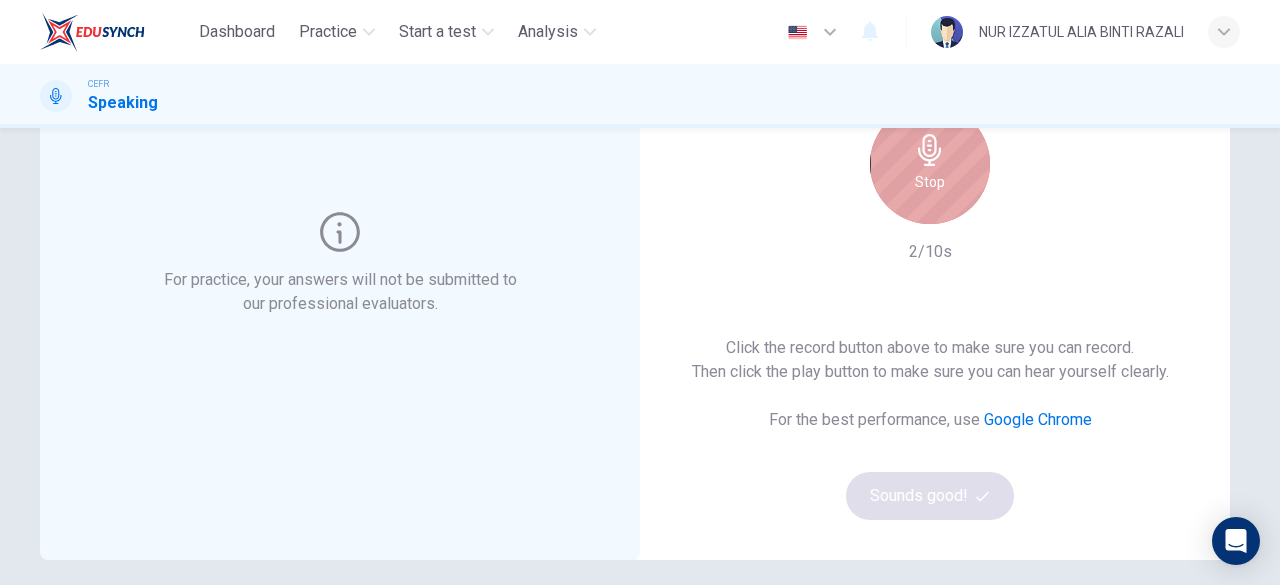 click on "Stop" at bounding box center [930, 182] 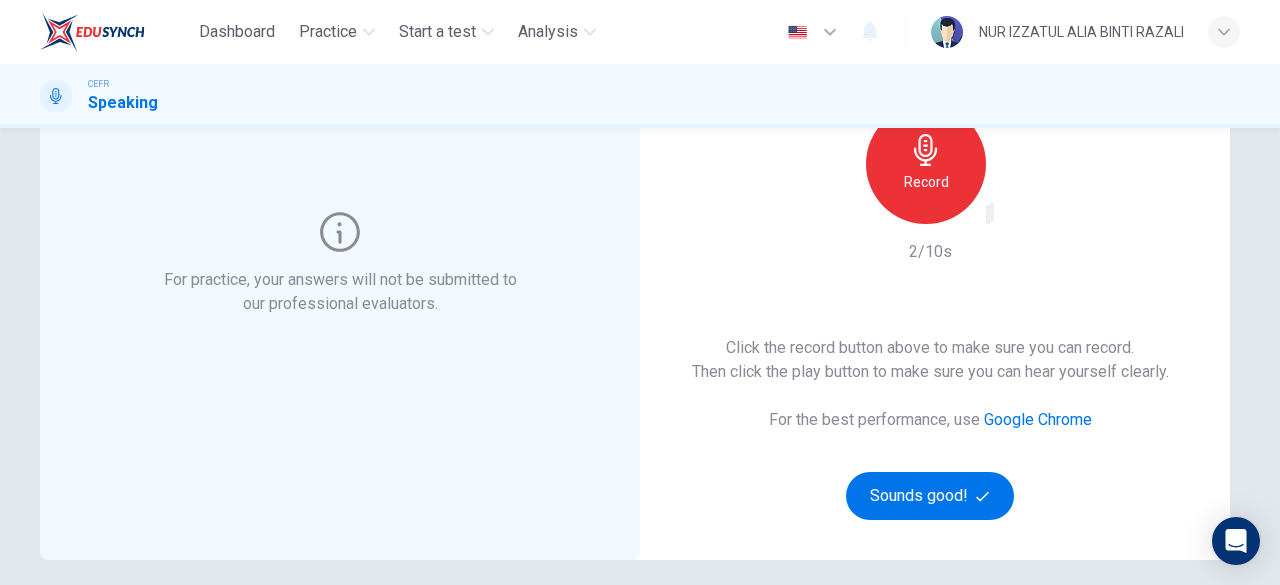 click at bounding box center (988, 219) 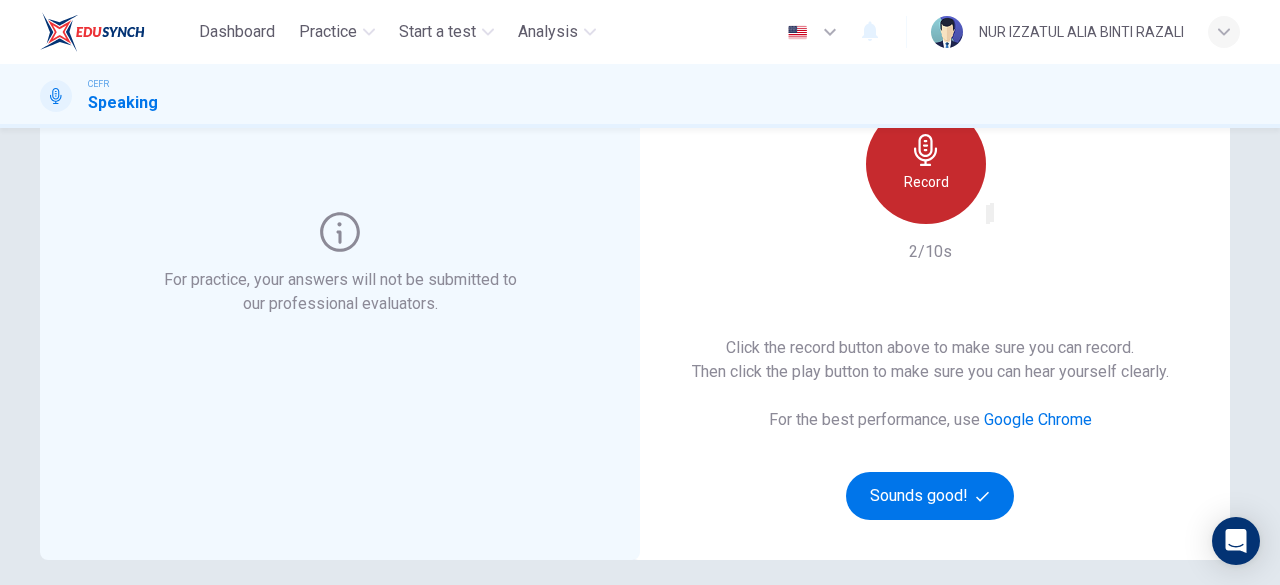 click on "Record" at bounding box center (926, 164) 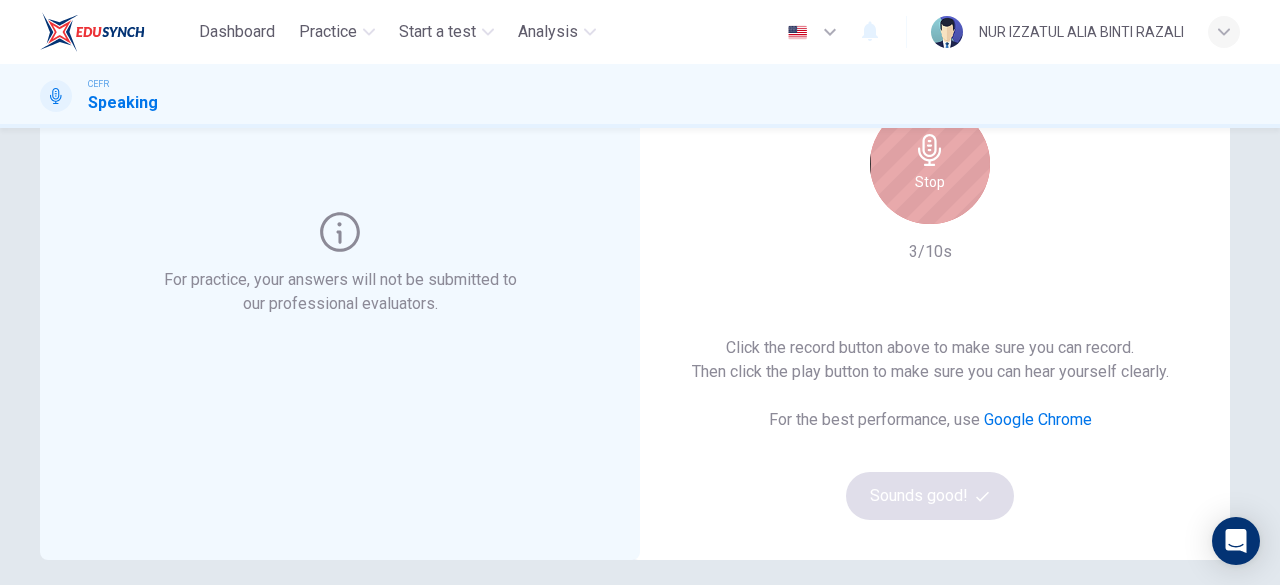 click on "Stop" at bounding box center [930, 164] 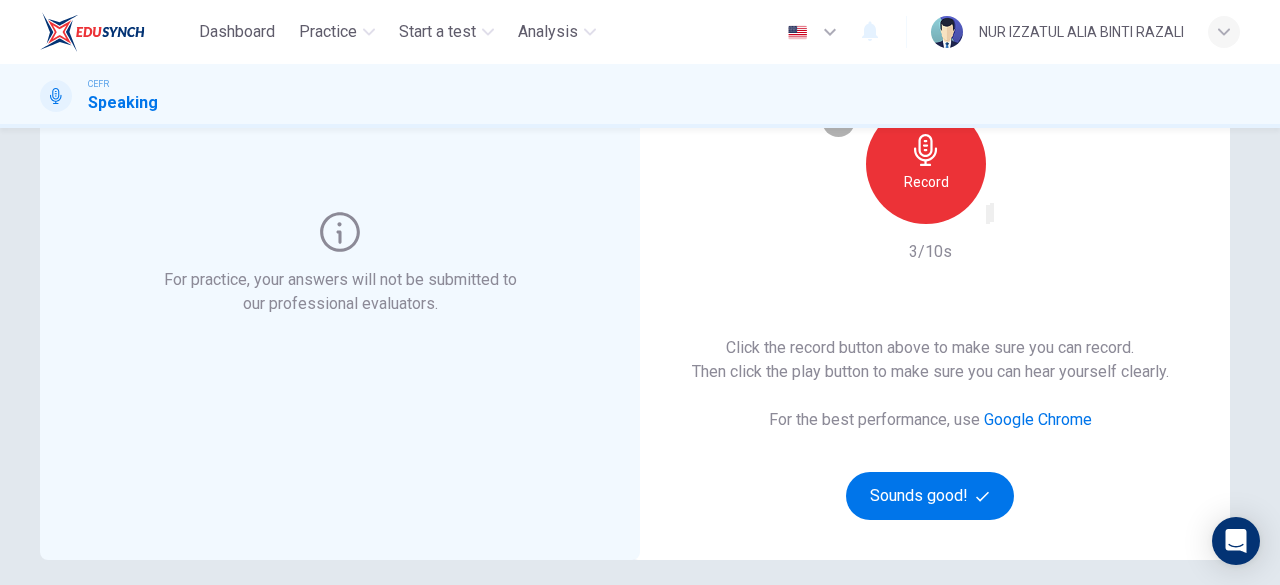 click at bounding box center [988, 219] 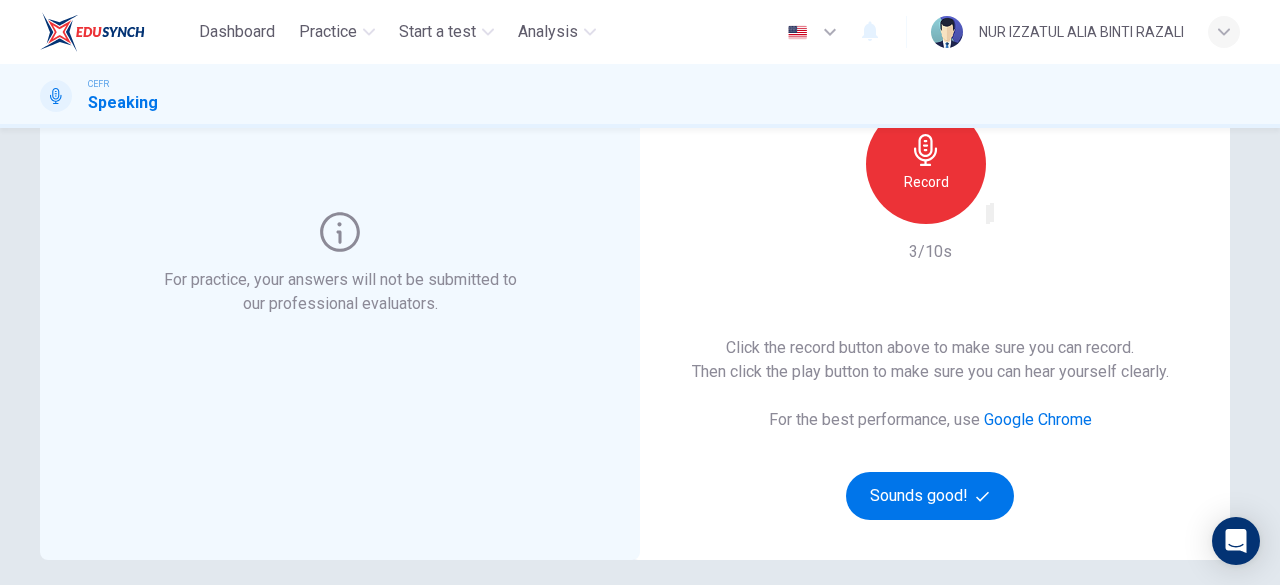 type 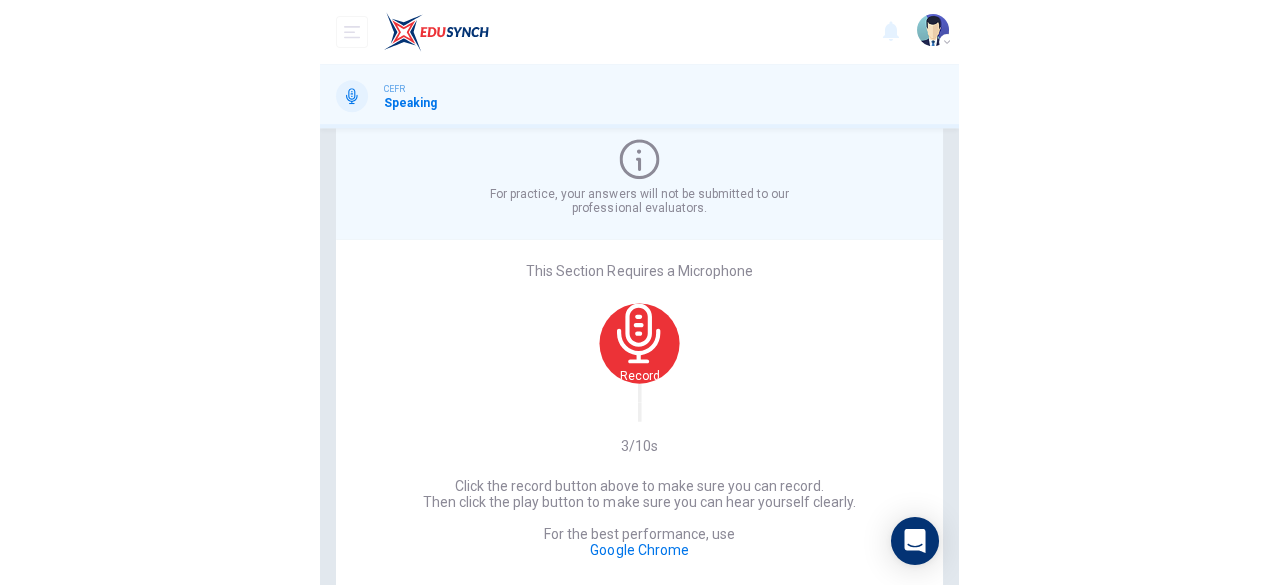 scroll, scrollTop: 0, scrollLeft: 0, axis: both 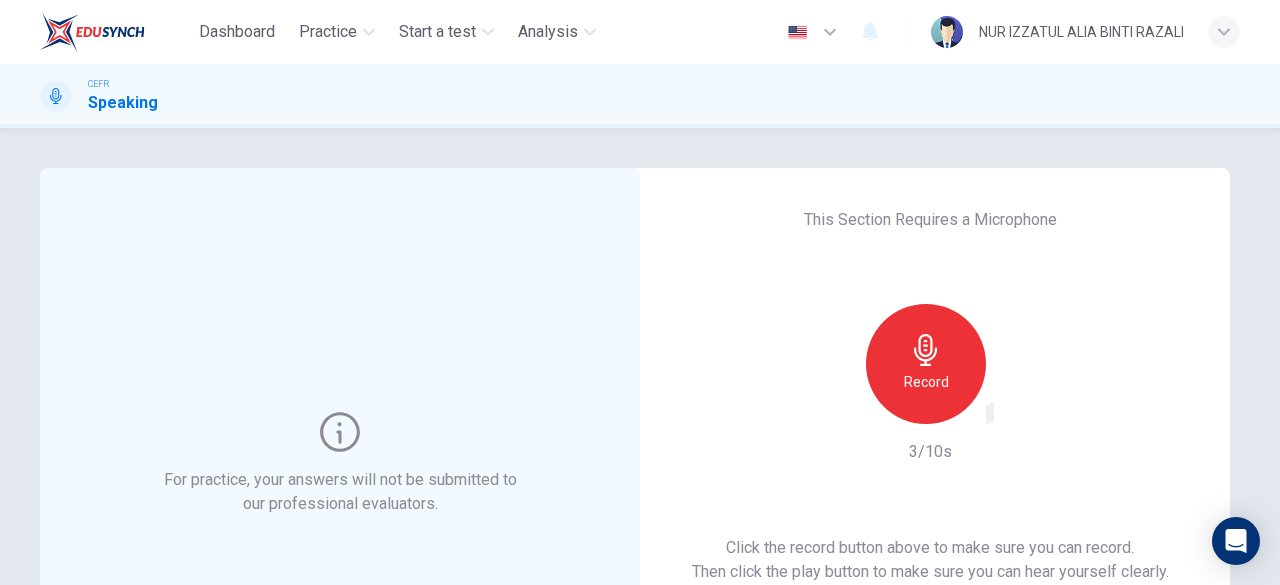 click at bounding box center [926, 350] 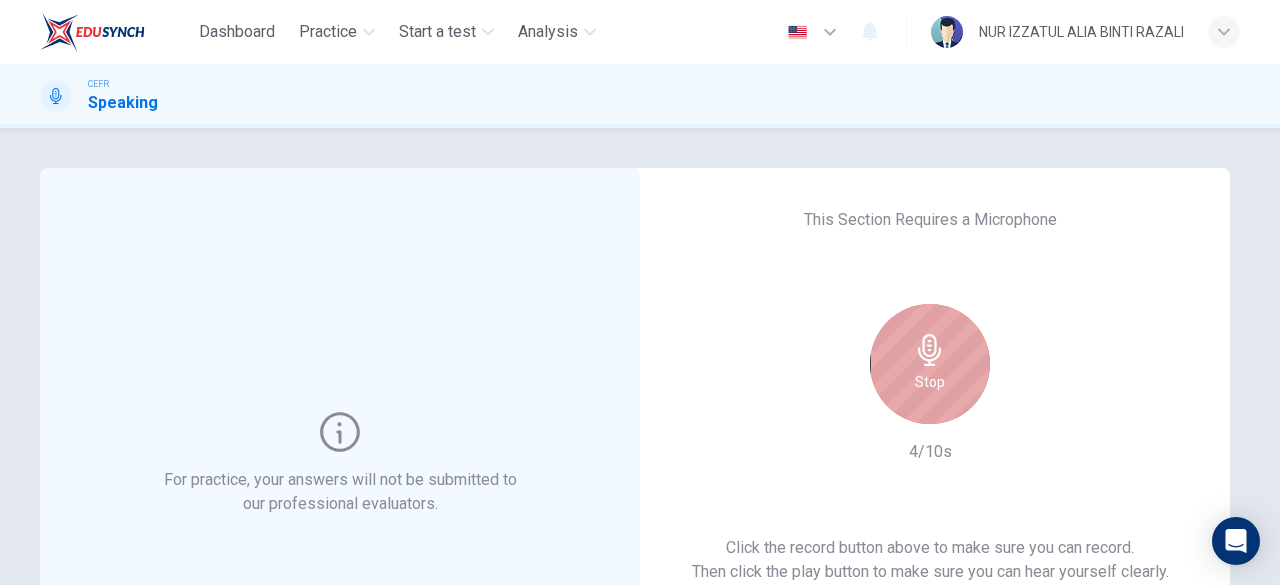 click on "Stop" at bounding box center [930, 364] 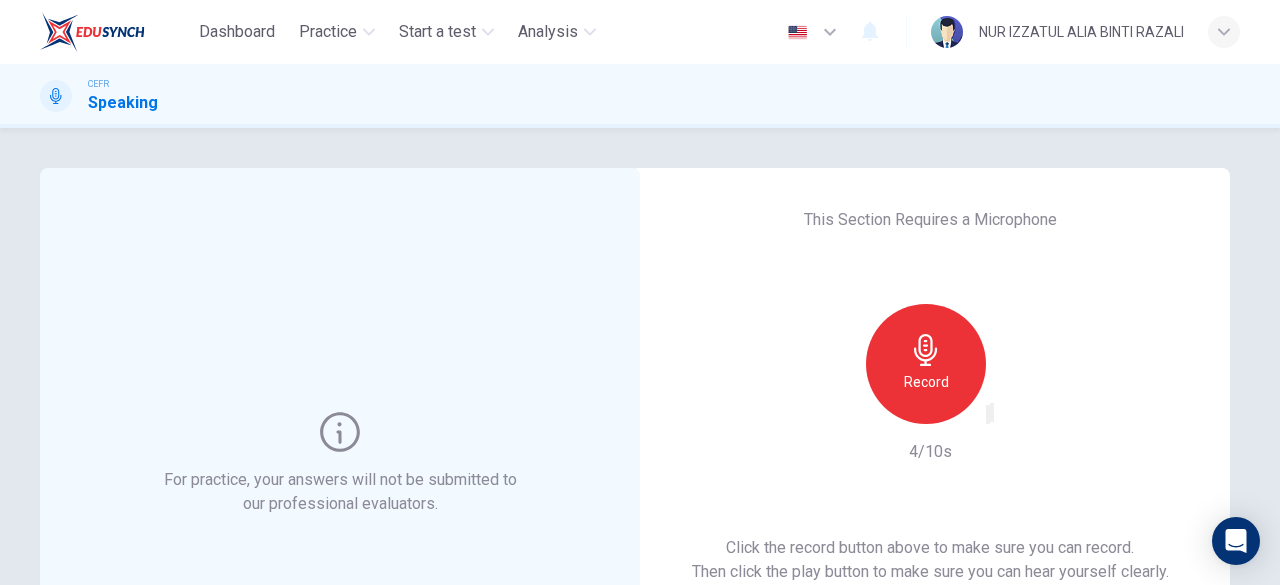 click at bounding box center [1001, 431] 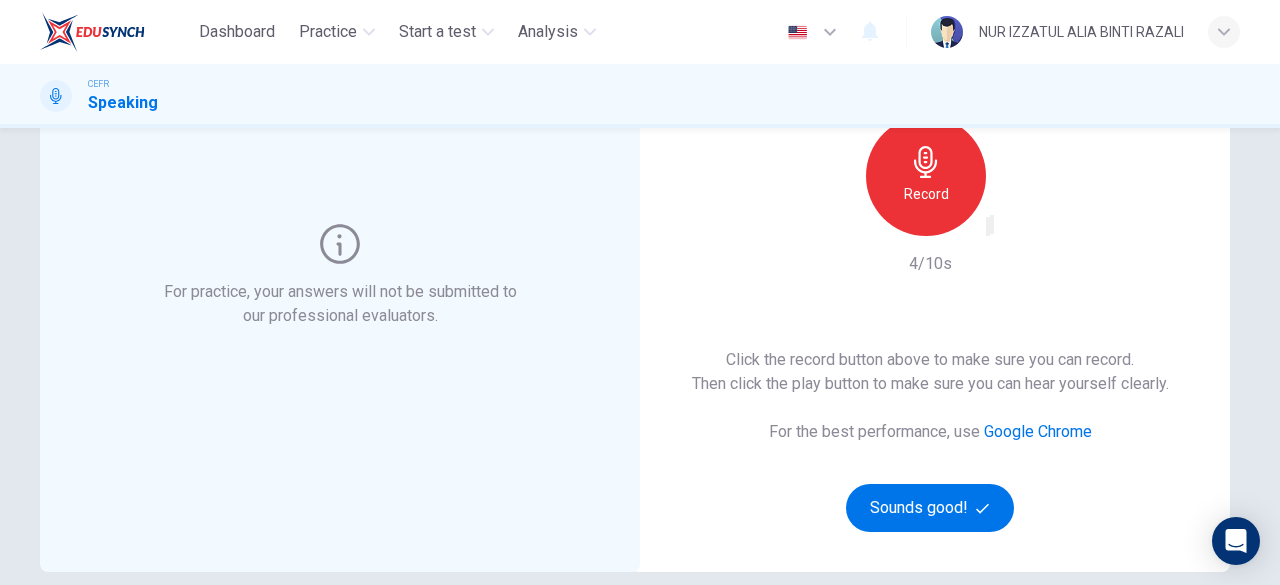 scroll, scrollTop: 0, scrollLeft: 0, axis: both 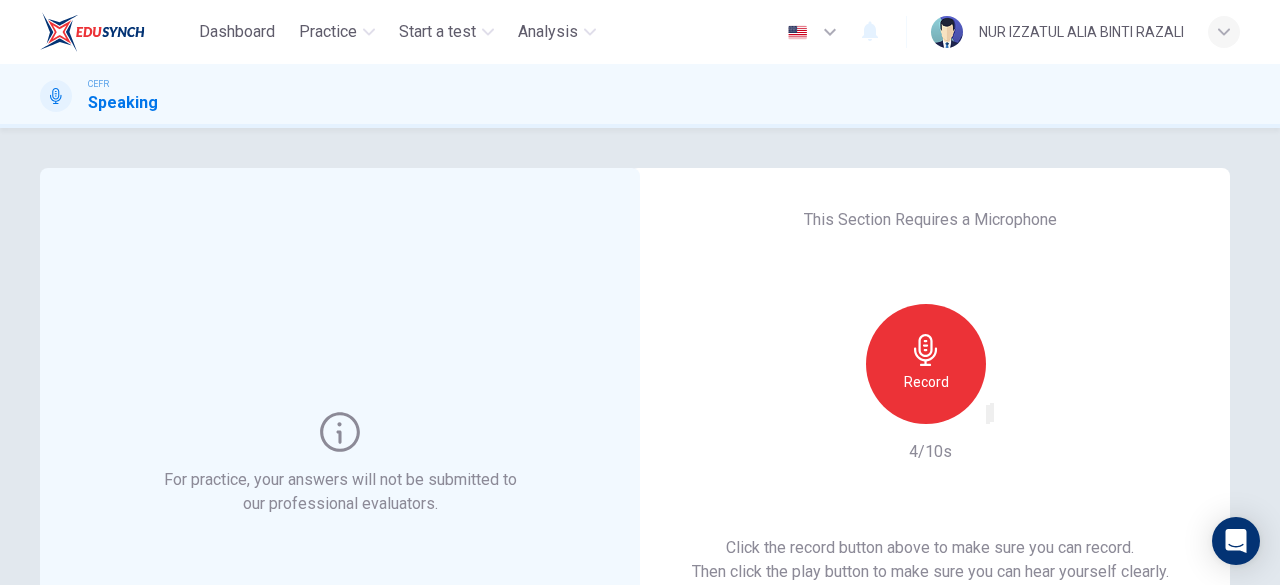 click at bounding box center [1000, 431] 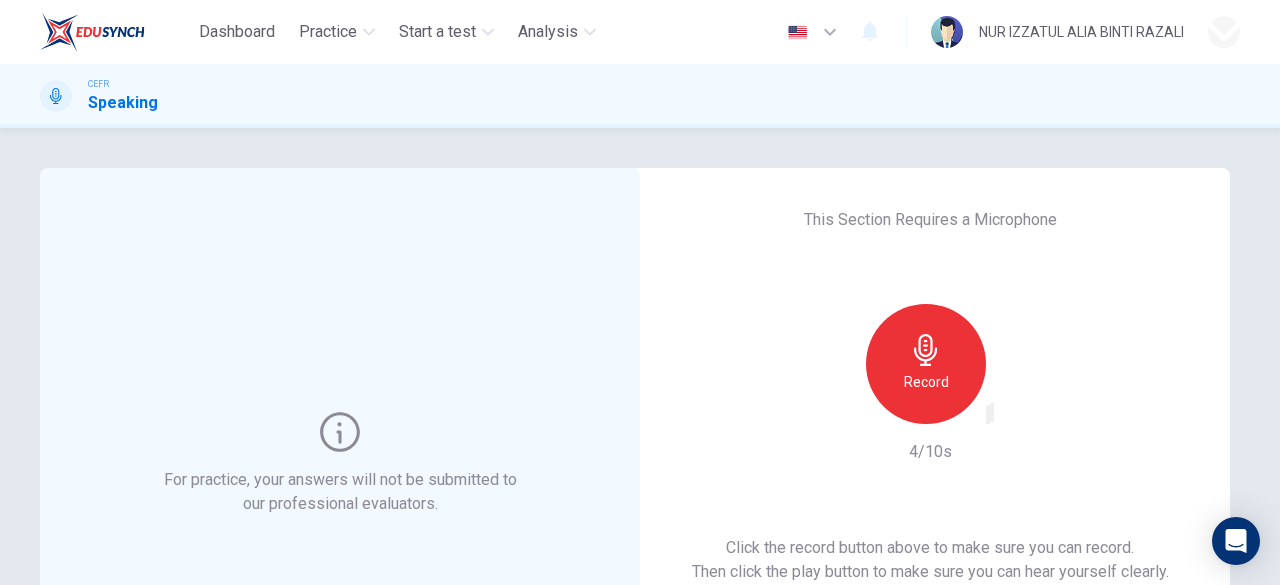 click at bounding box center [640, 585] 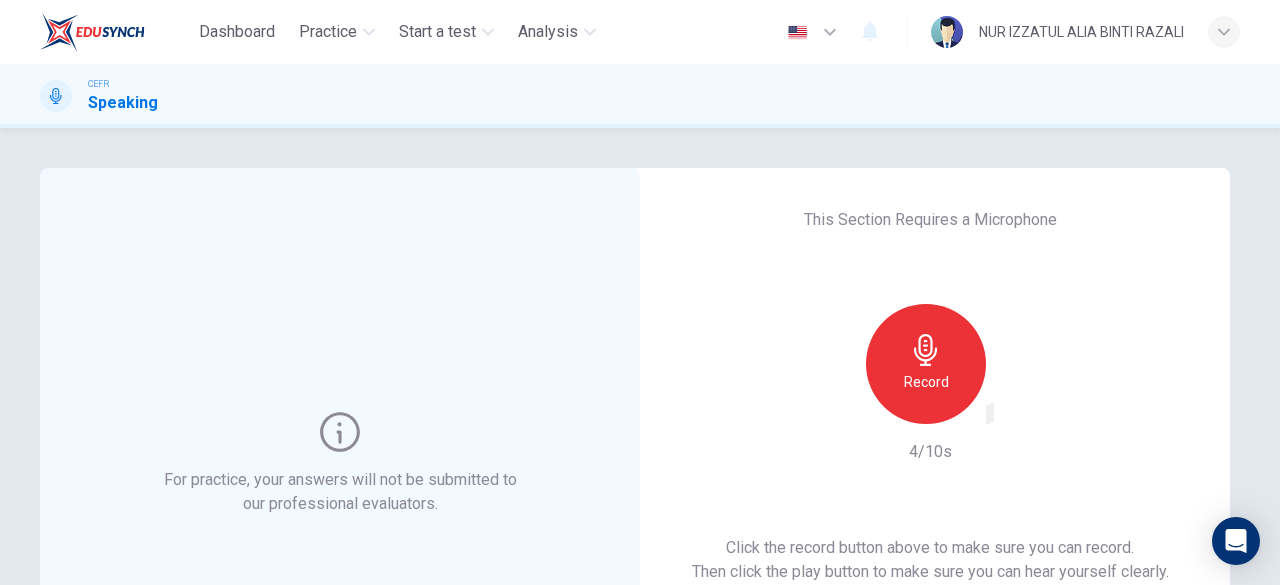 click on "Dashboard" at bounding box center (237, 32) 